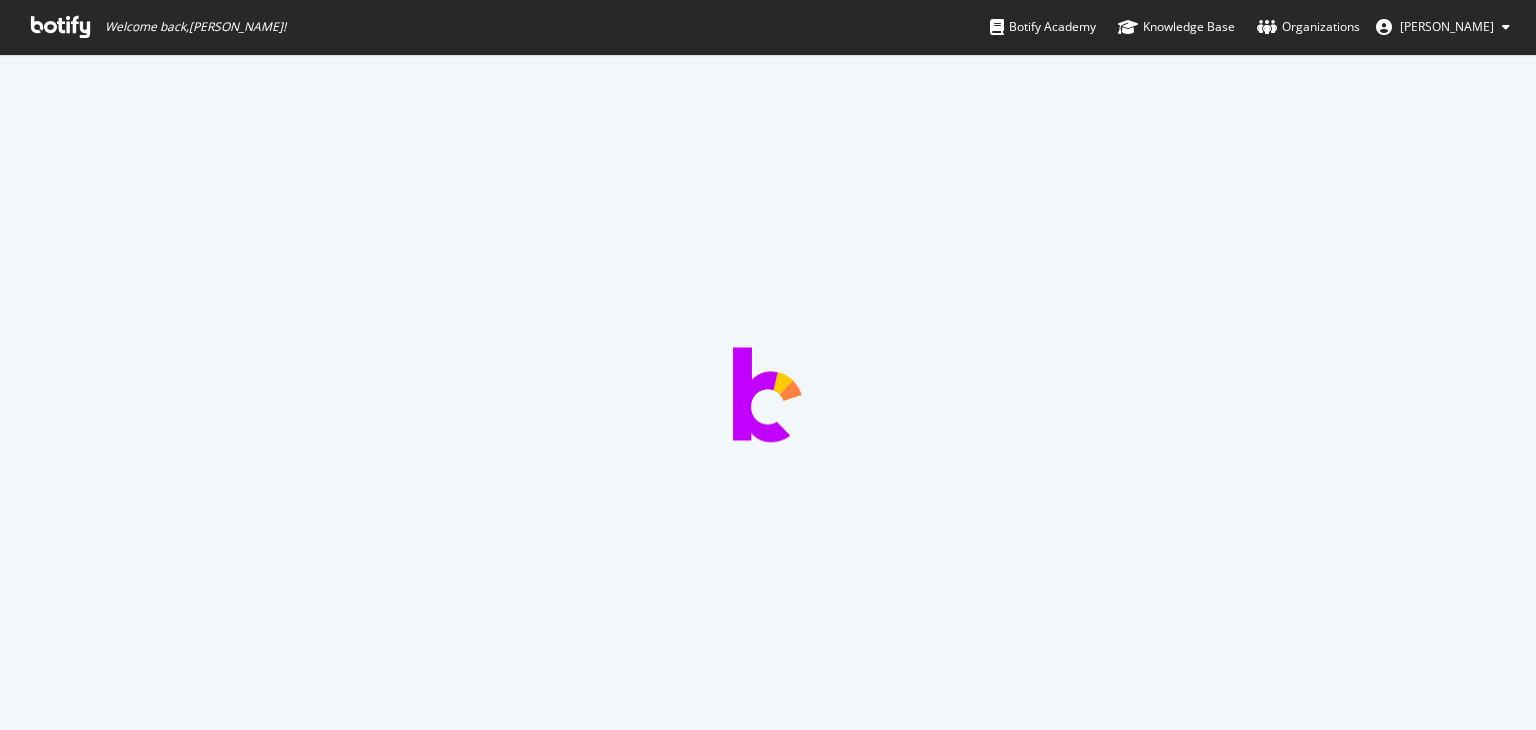 scroll, scrollTop: 0, scrollLeft: 0, axis: both 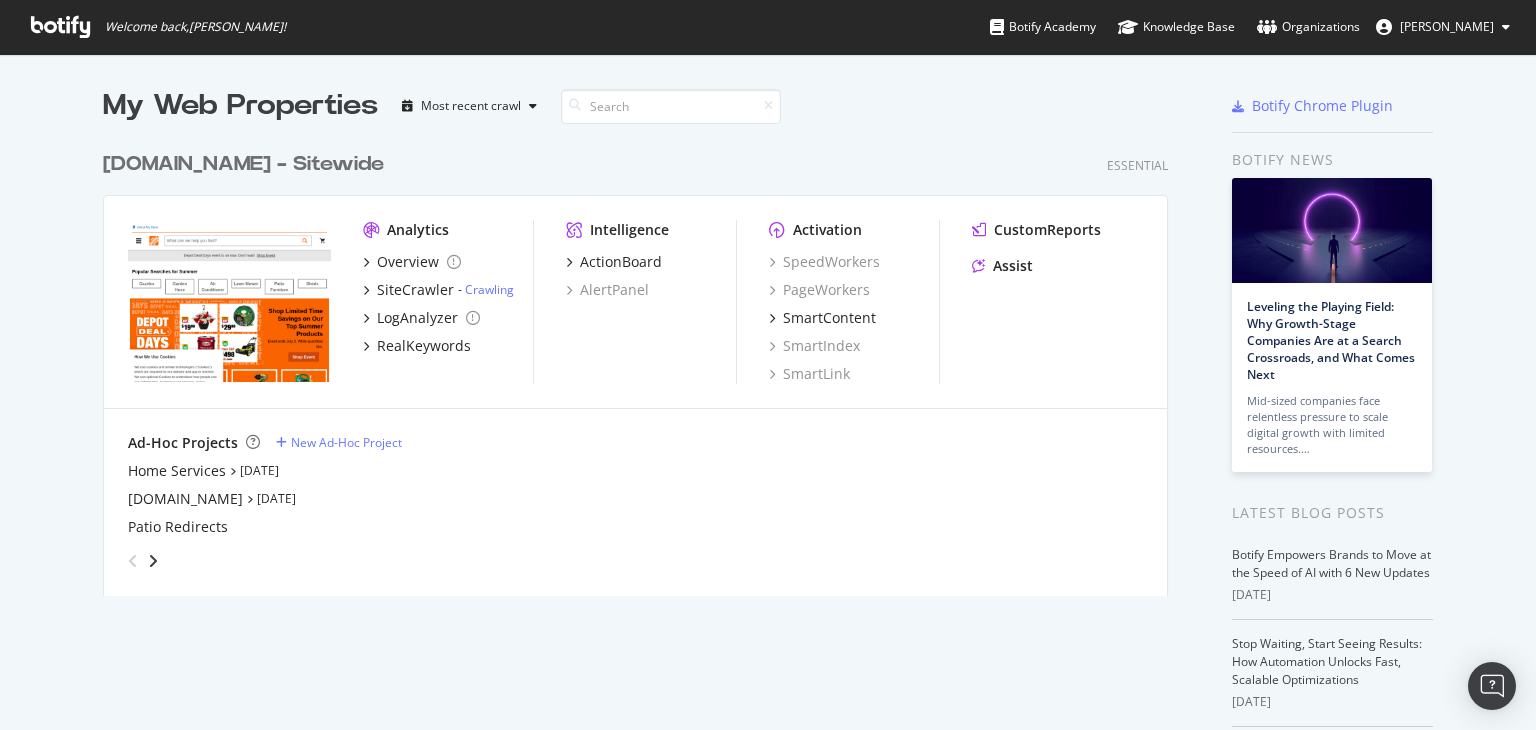 click on "[DOMAIN_NAME] - Sitewide" at bounding box center (243, 164) 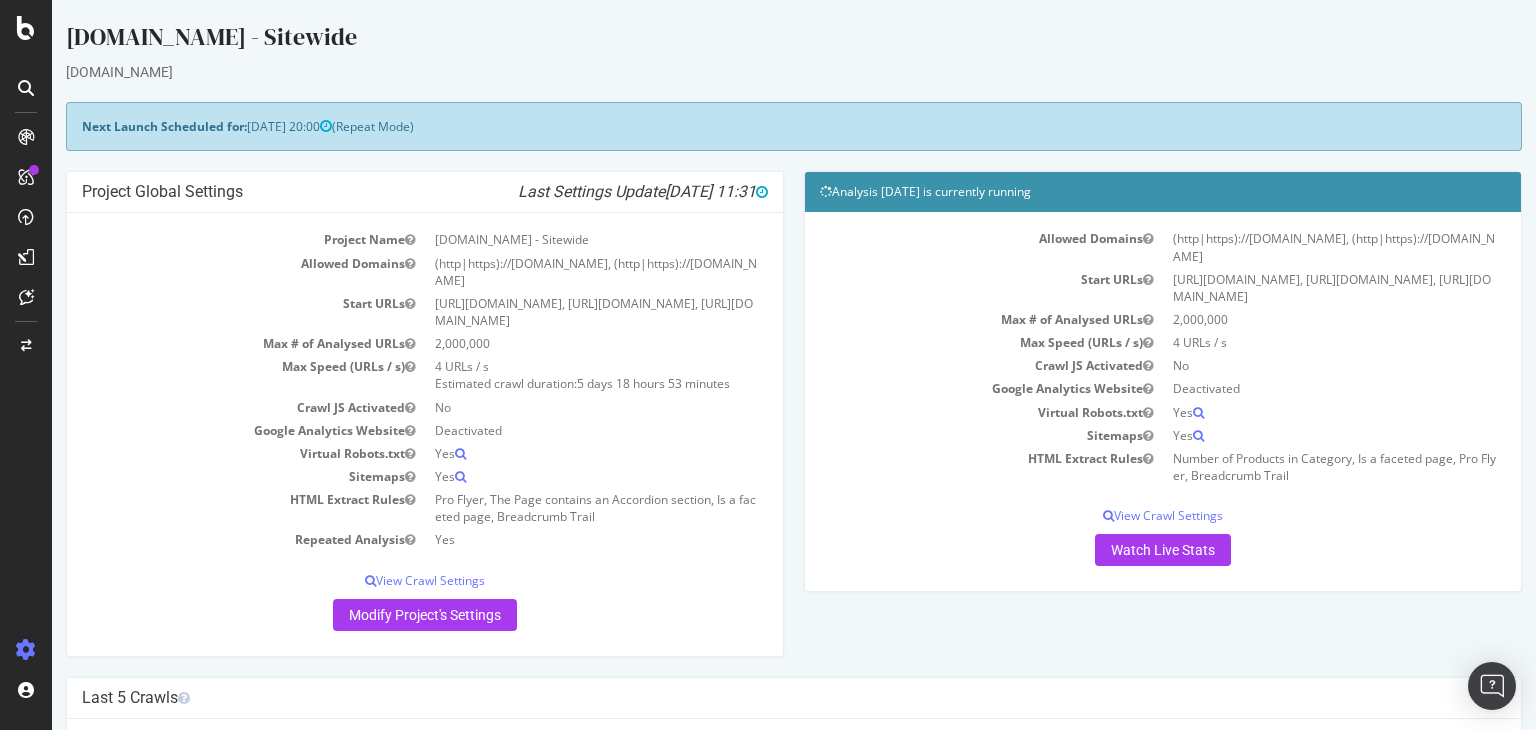 scroll, scrollTop: 0, scrollLeft: 0, axis: both 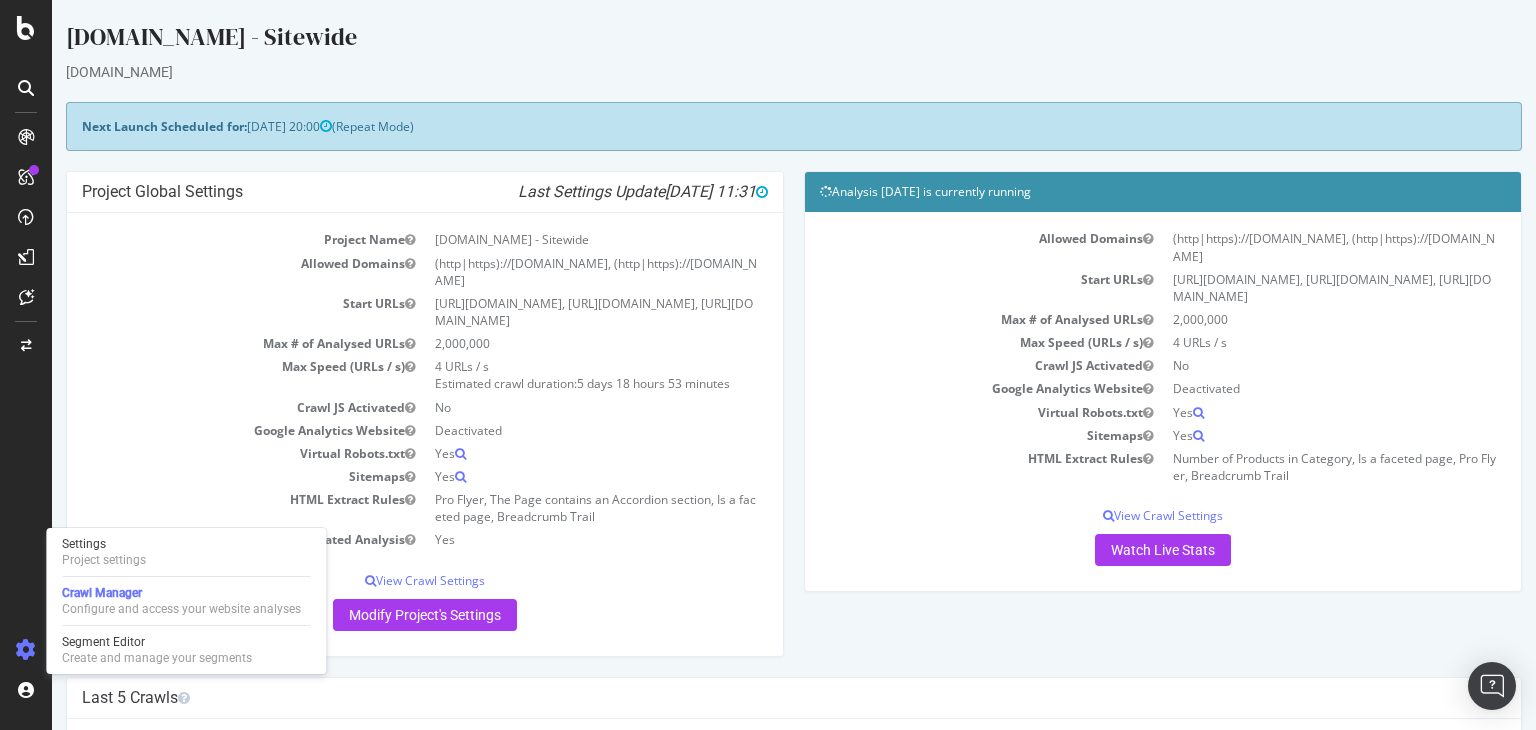 click at bounding box center [26, 650] 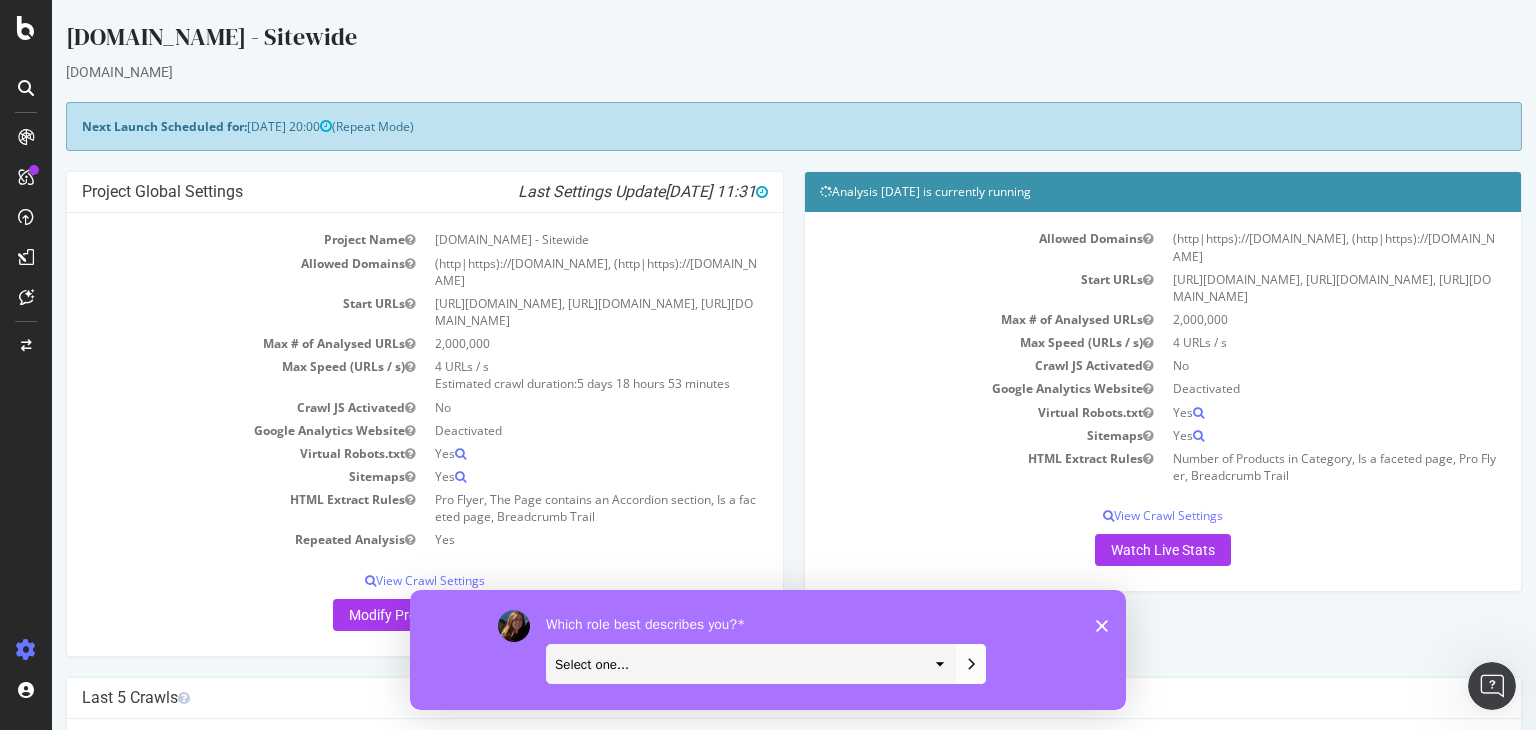 scroll, scrollTop: 0, scrollLeft: 0, axis: both 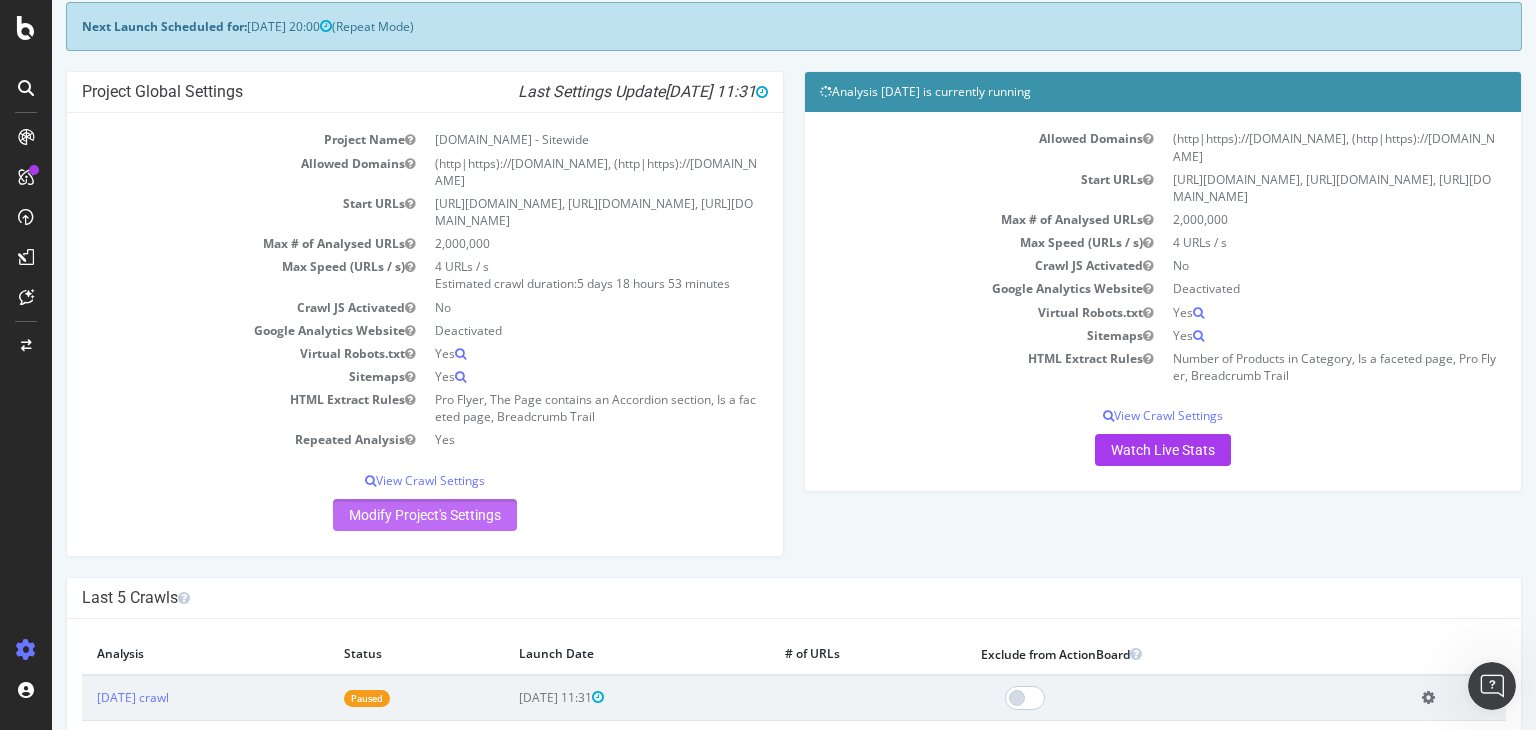 click on "Modify Project's Settings" at bounding box center [425, 515] 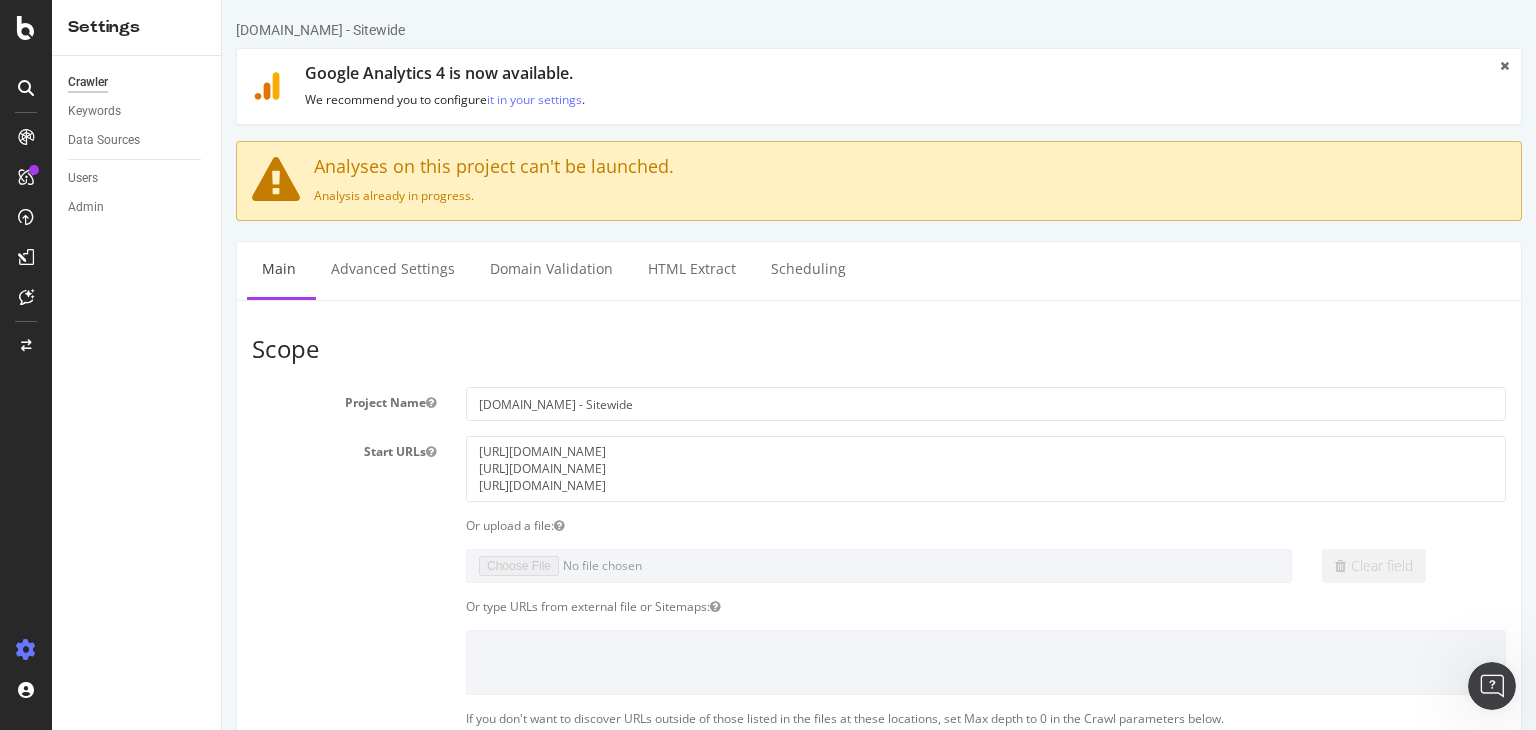 scroll, scrollTop: 0, scrollLeft: 0, axis: both 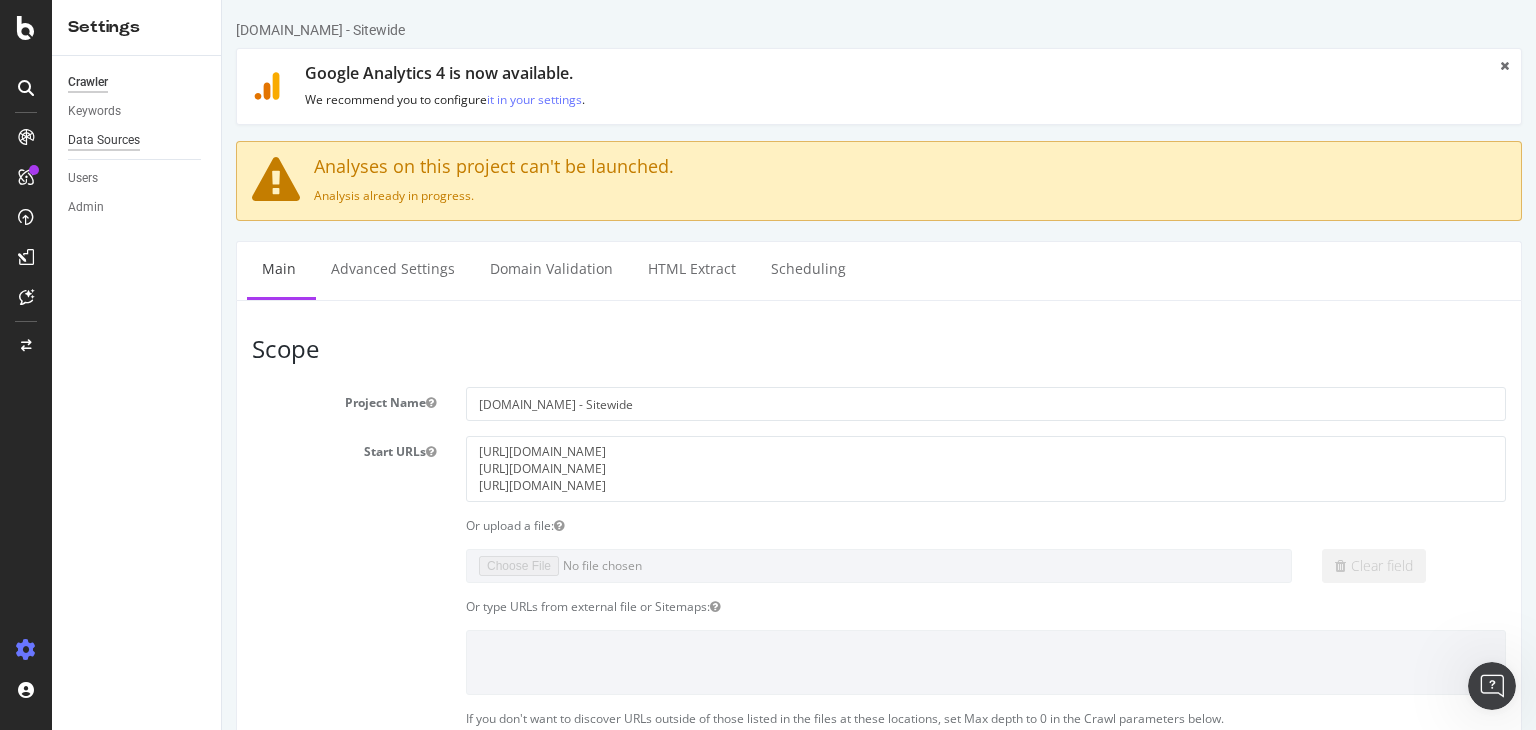 click on "Data Sources" at bounding box center (104, 140) 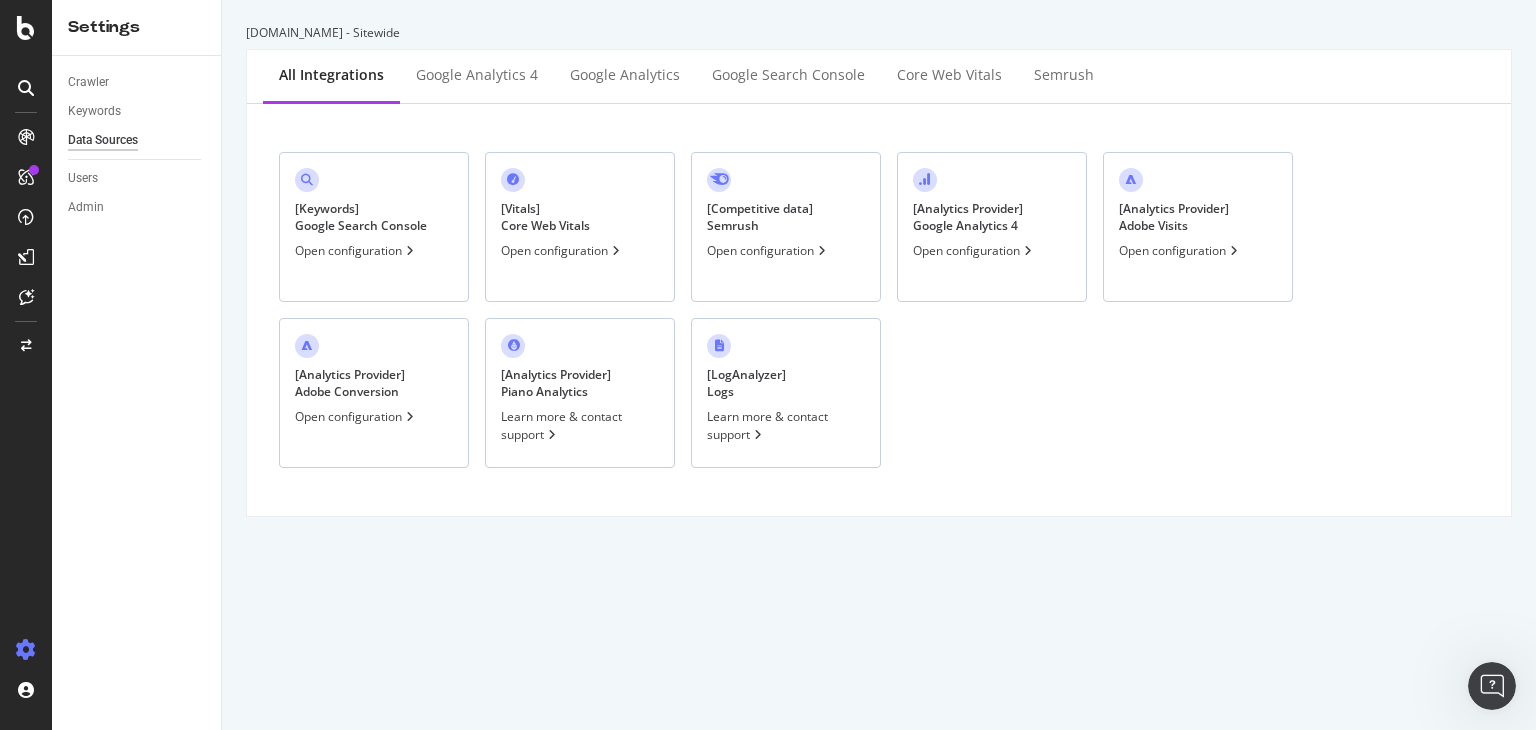 click on "[DOMAIN_NAME] - Sitewide All integrations Google Analytics 4 Google Analytics Google Search Console Core Web Vitals Semrush [ Keywords ] Google Search Console Open configuration [ Vitals ] Core Web Vitals Open configuration [ Competitive data ] Semrush Open configuration [ Analytics Provider ] Google Analytics 4 Open configuration [ Analytics Provider ] Adobe Visits Open configuration [ Analytics Provider ] Adobe Conversion Open configuration [ Analytics Provider ] Piano Analytics Learn more & contact support [ LogAnalyzer ] Logs Learn more & contact support" at bounding box center [879, 365] 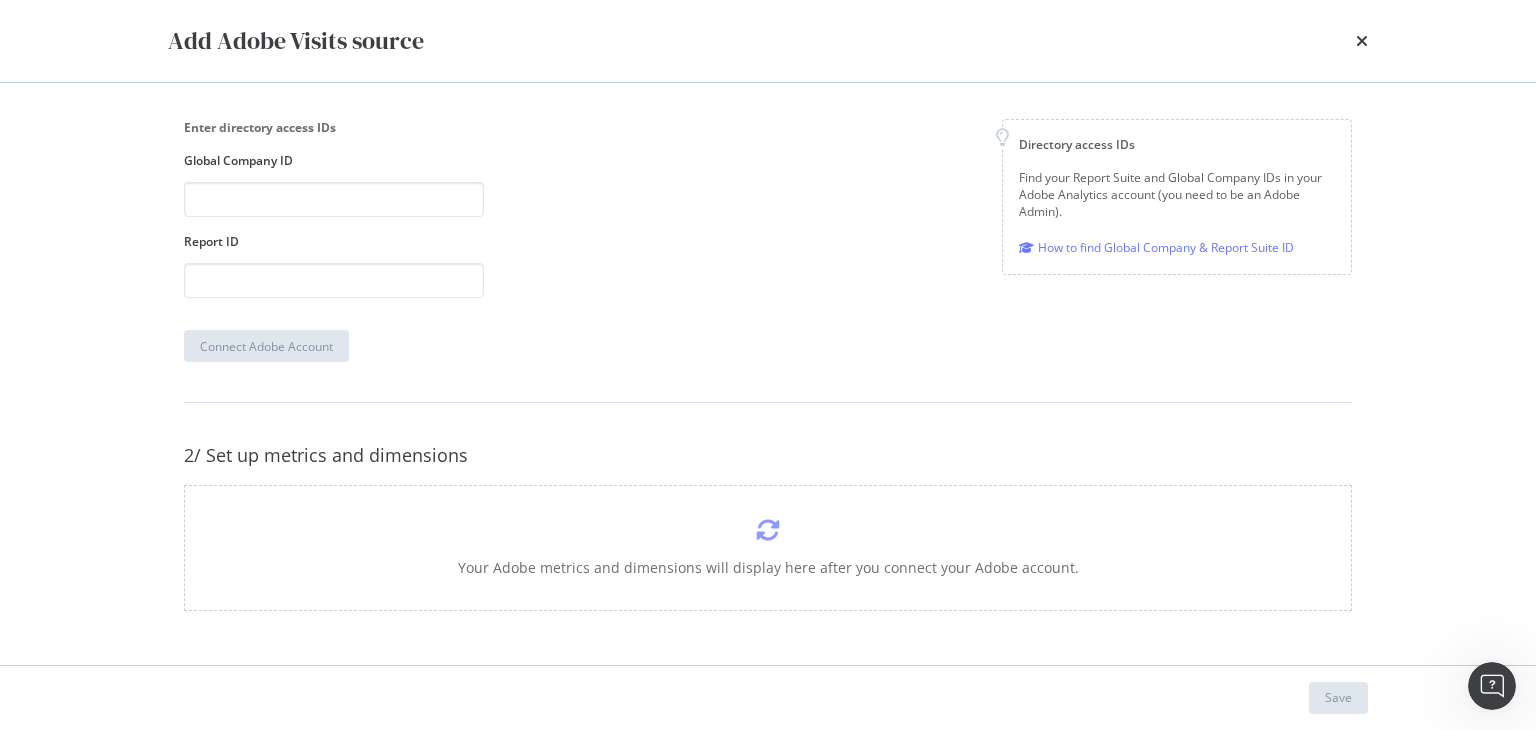 scroll, scrollTop: 280, scrollLeft: 0, axis: vertical 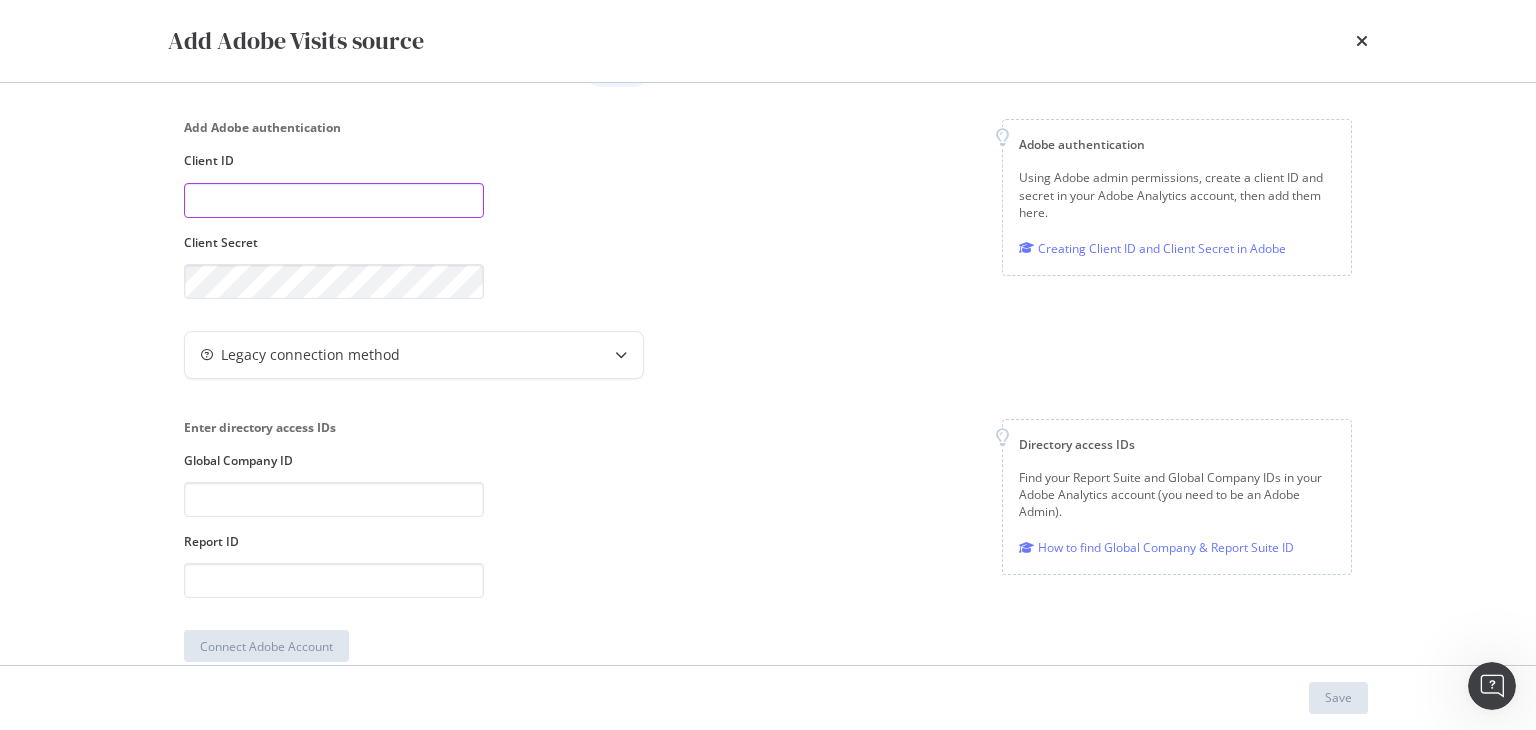 paste on "147ef9be86534e8f970df0dfd0055f69" 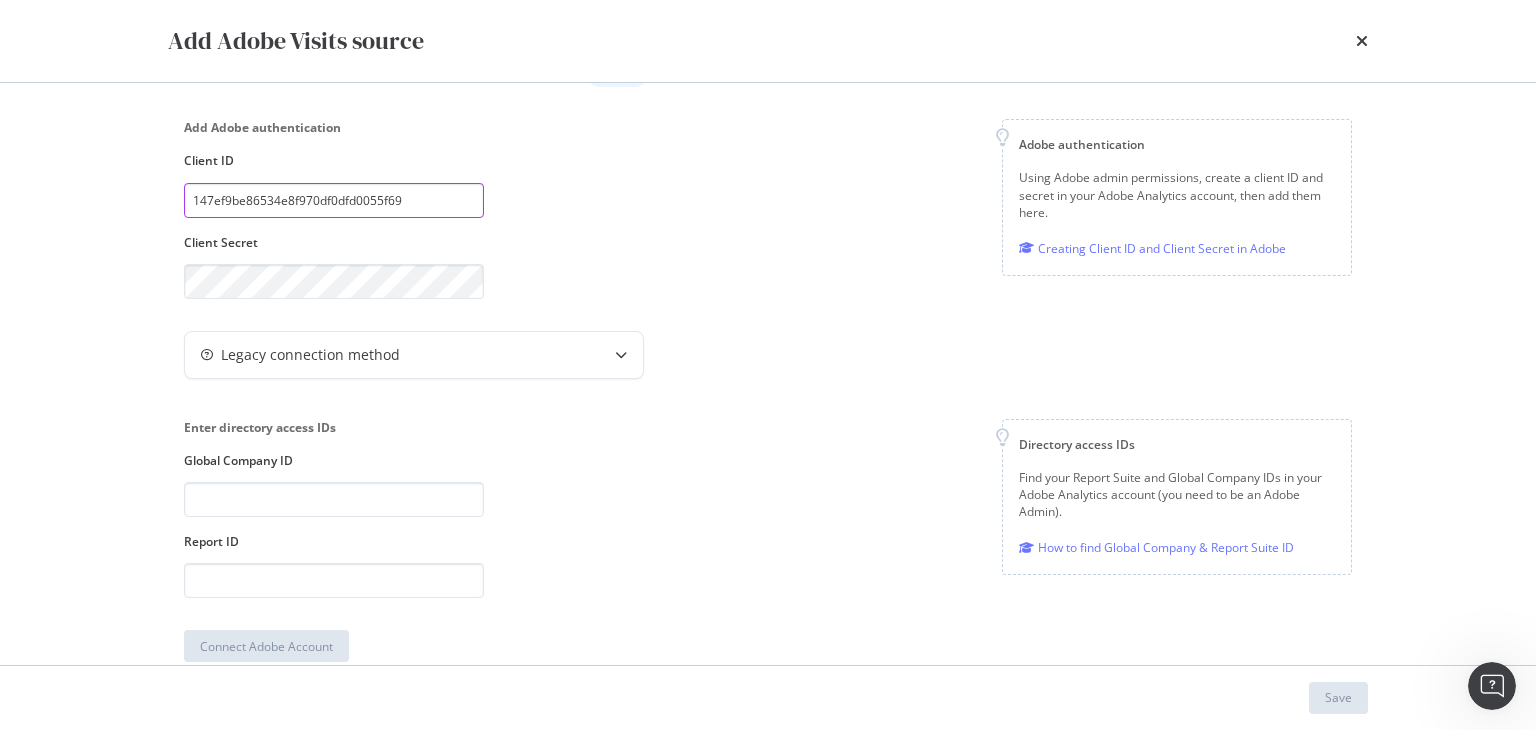 type on "147ef9be86534e8f970df0dfd0055f69" 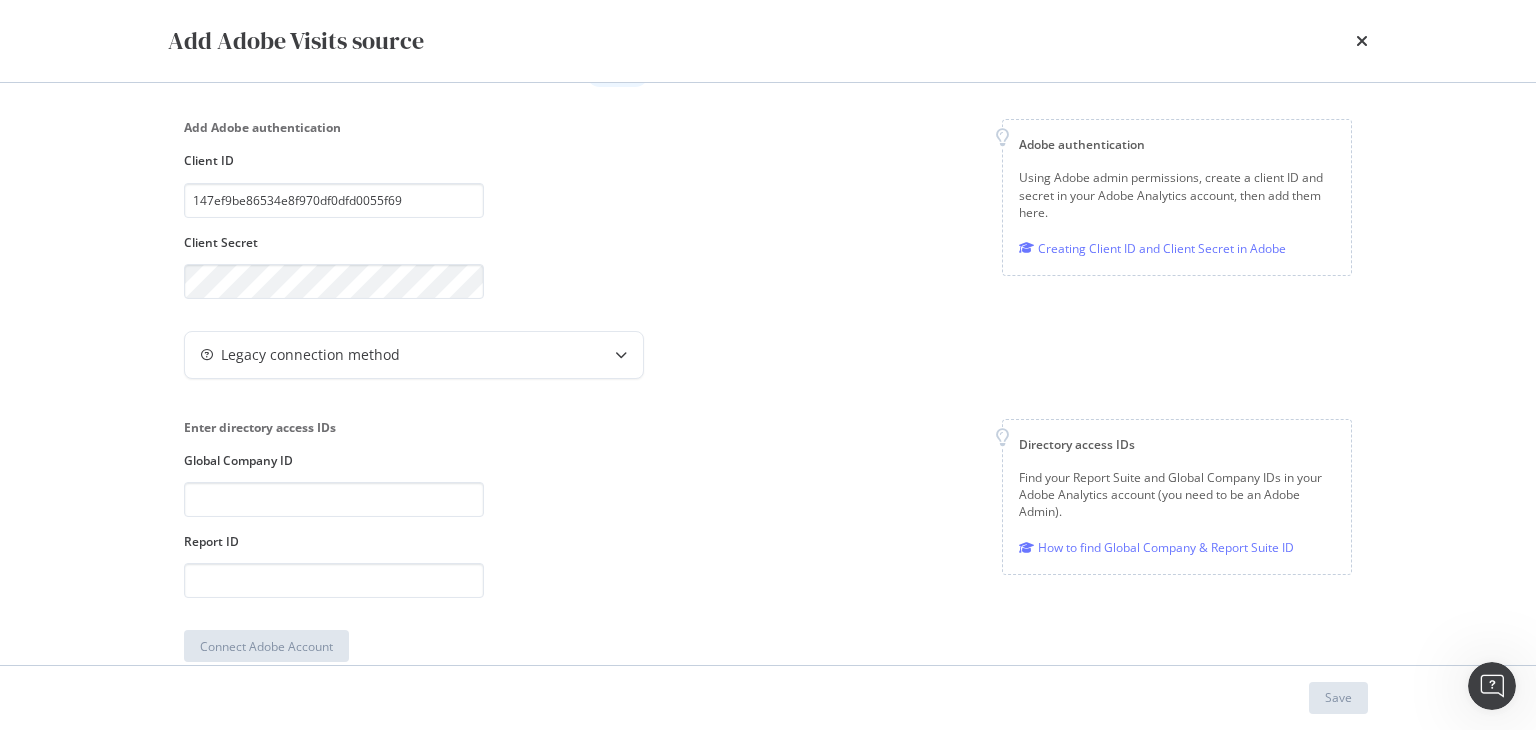 click on "Add Adobe authentication Client ID 147ef9be86534e8f970df0dfd0055f69 Client Secret Adobe authentication Using Adobe admin permissions, create a client ID and secret in your Adobe Analytics account, then add them here. Creating Client ID and Client Secret in Adobe" at bounding box center [768, 208] 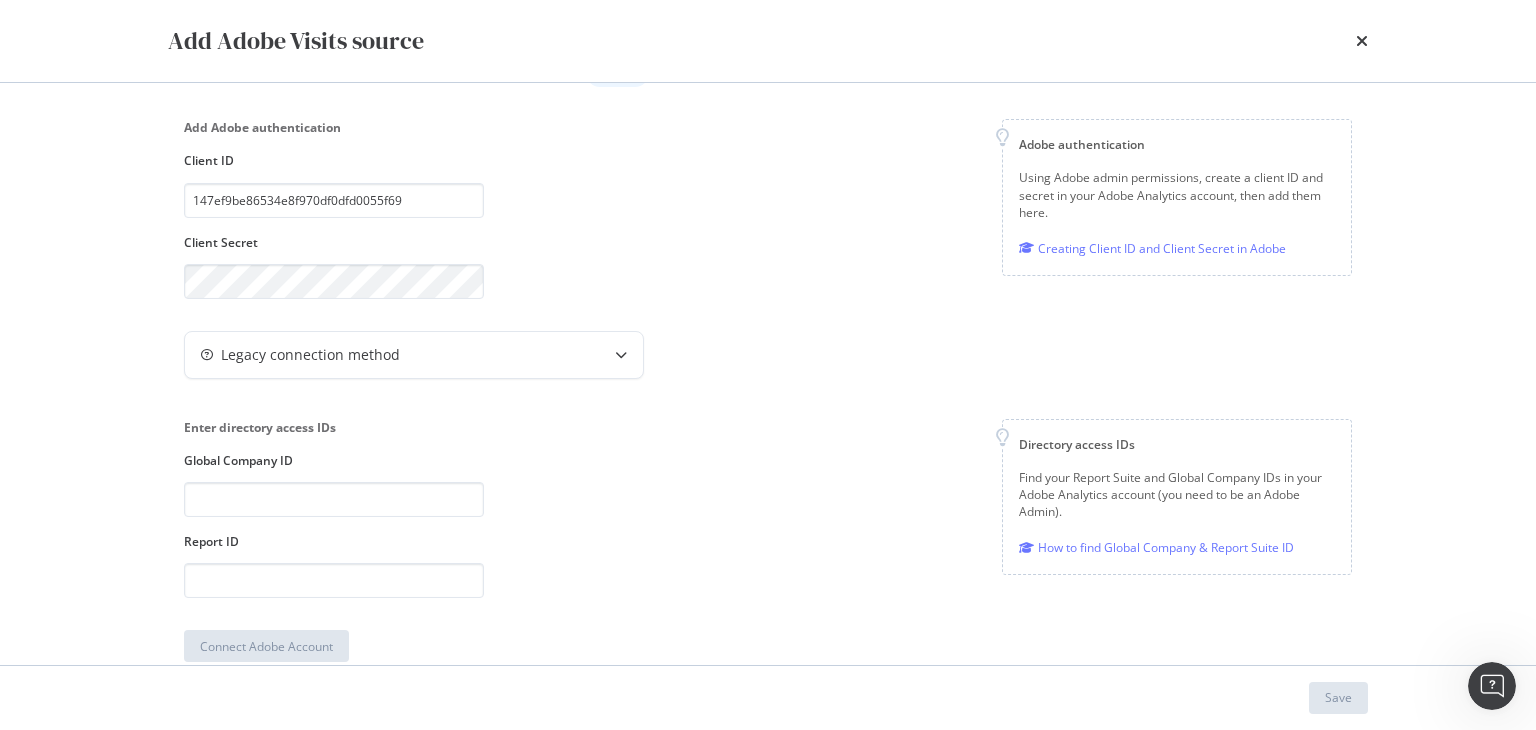 click on "Add Adobe authentication Client ID 147ef9be86534e8f970df0dfd0055f69 Client Secret Adobe authentication Using Adobe admin permissions, create a client ID and secret in your Adobe Analytics account, then add them here. Creating Client ID and Client Secret in Adobe" at bounding box center [768, 208] 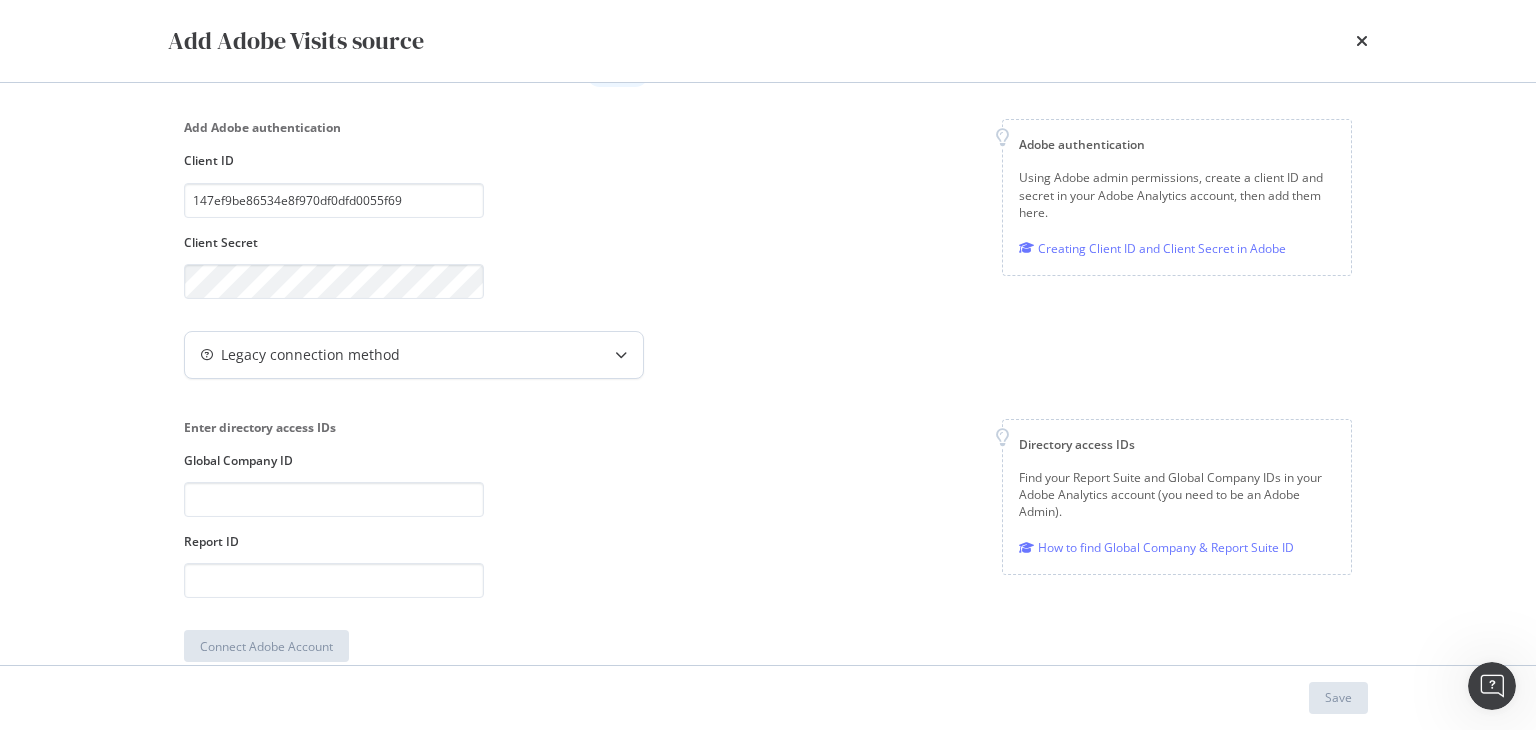 click on "Legacy connection method" at bounding box center (414, 355) 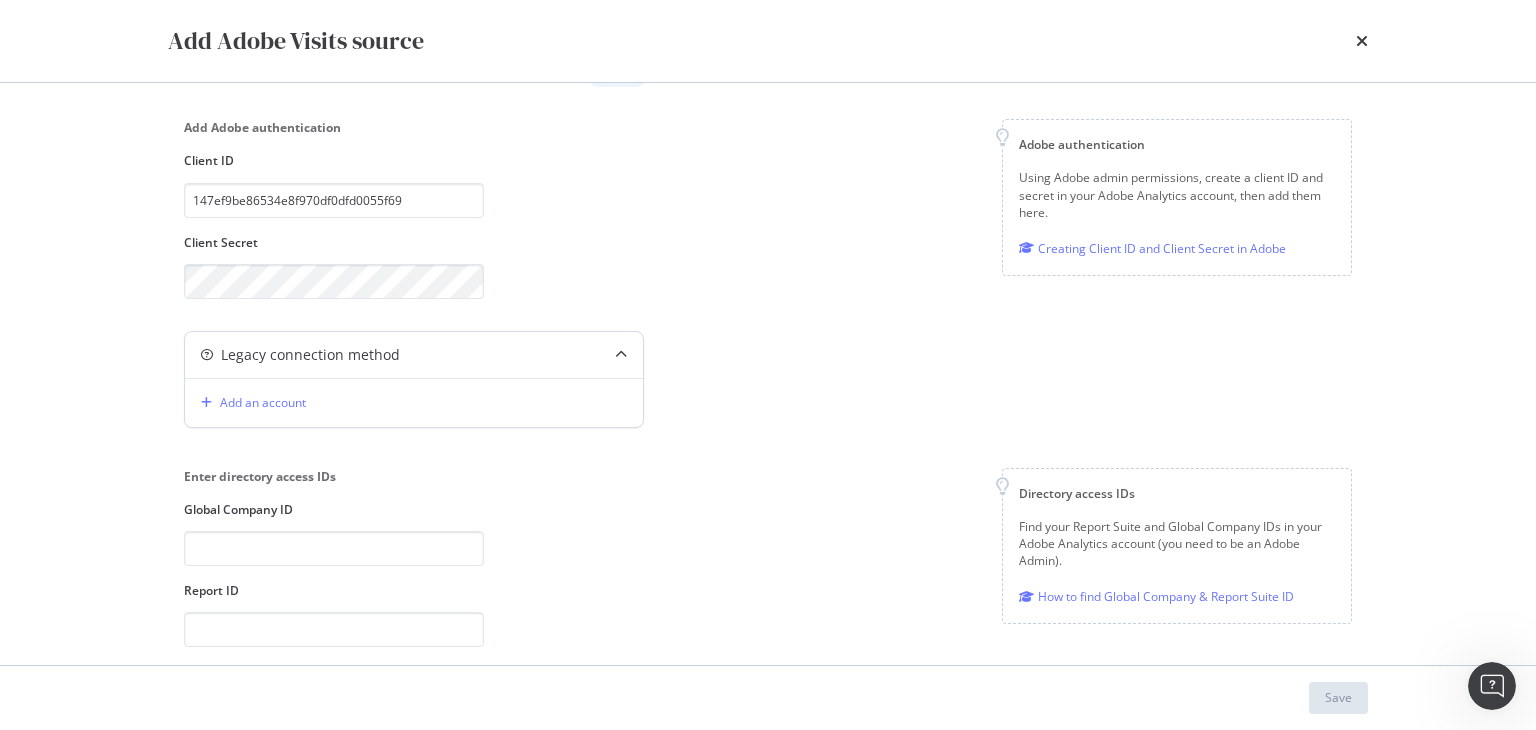 click on "Legacy connection method" at bounding box center (414, 355) 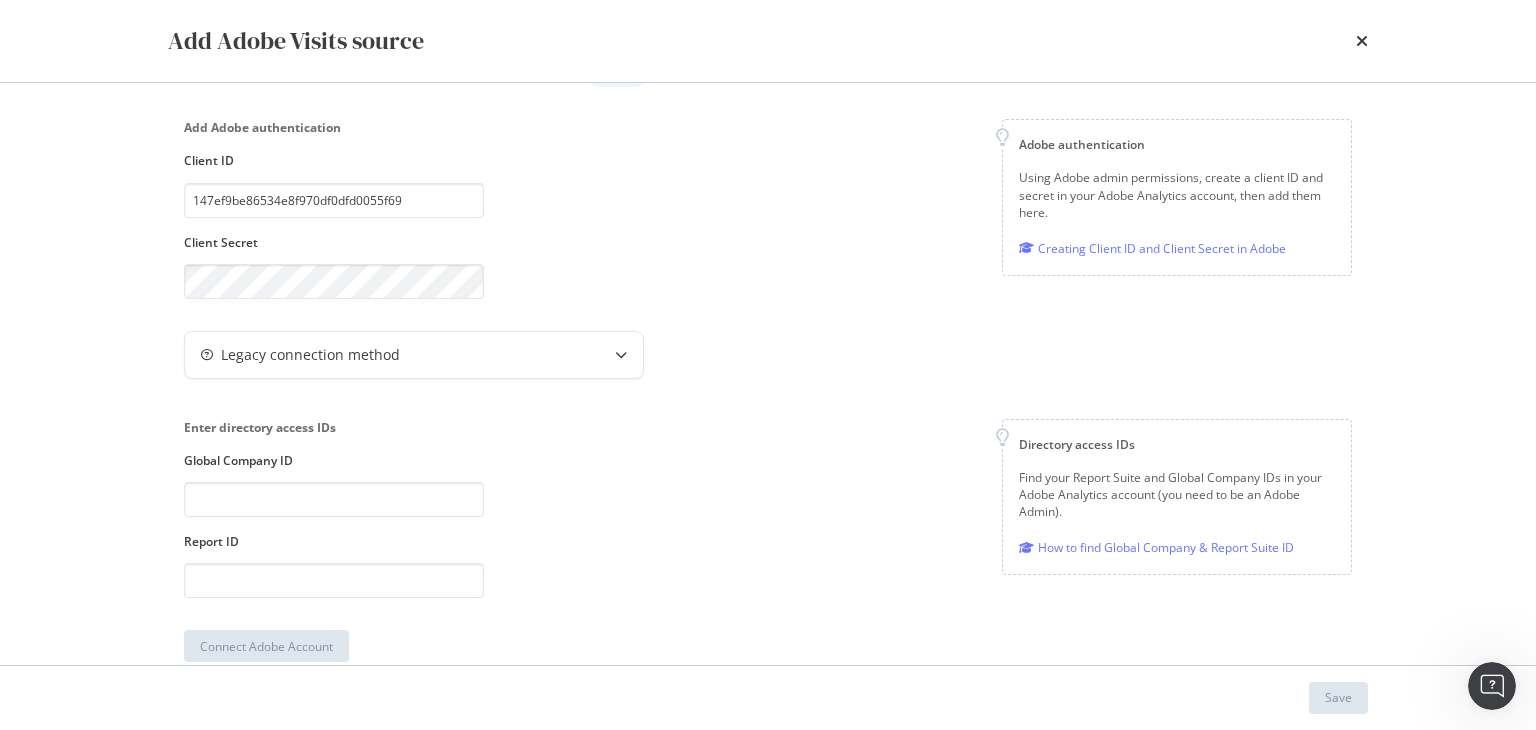 click on "Enter directory access IDs Global Company ID Report ID Directory access IDs Find your Report Suite and Global Company IDs in your Adobe Analytics account (you need to be an Adobe Admin). How to find Global Company & Report Suite ID" at bounding box center (768, 508) 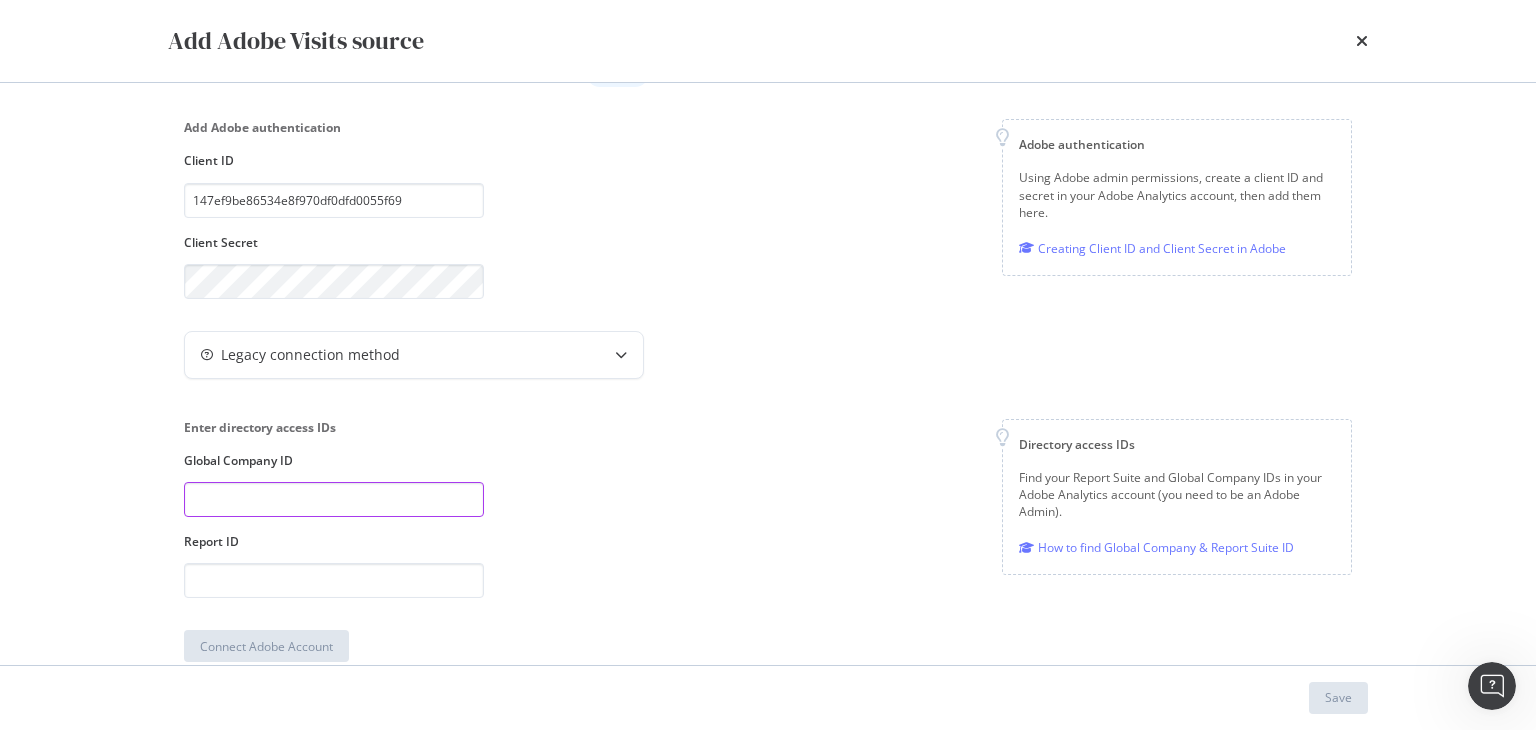 click at bounding box center (334, 499) 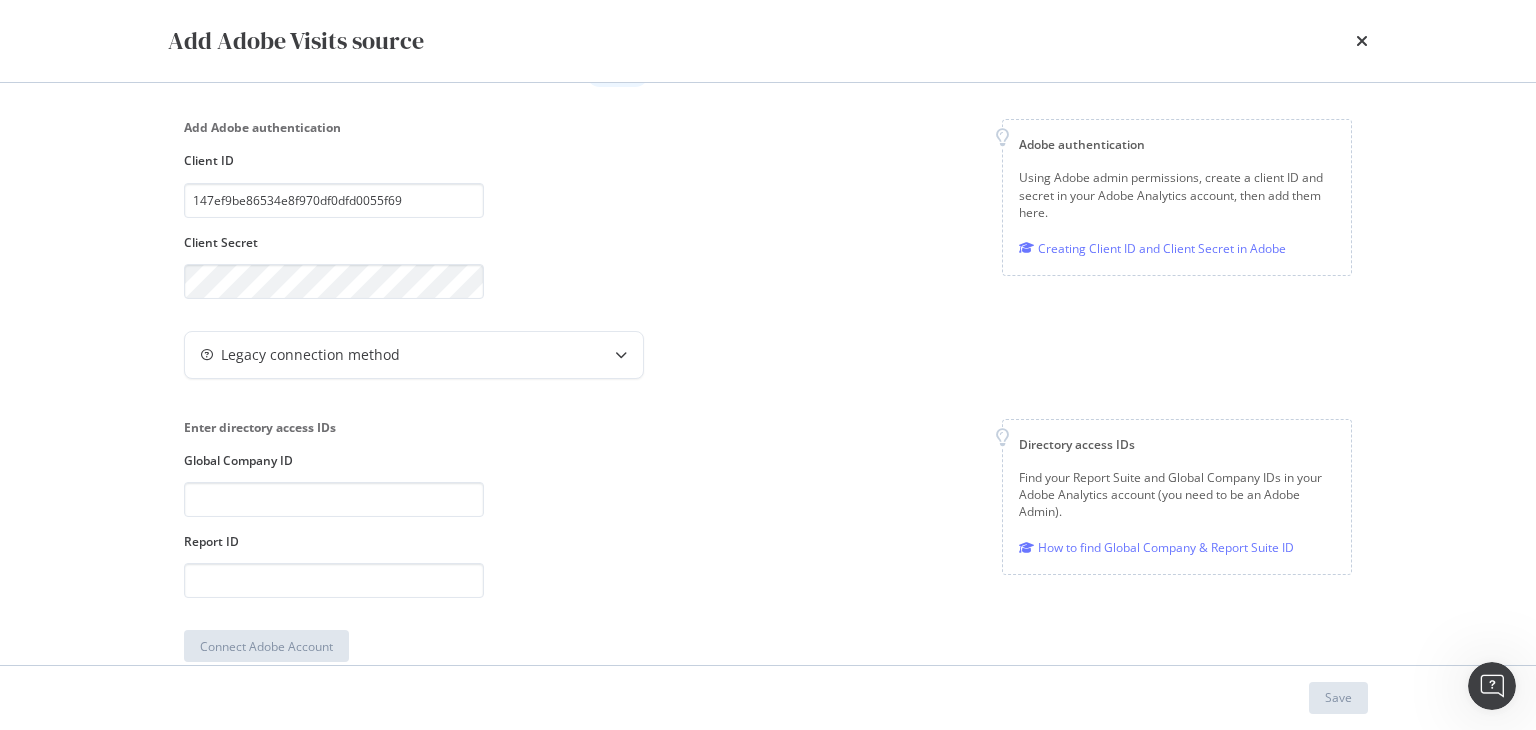 click on "Enter directory access IDs Global Company ID Report ID Directory access IDs Find your Report Suite and Global Company IDs in your Adobe Analytics account (you need to be an Adobe Admin). How to find Global Company & Report Suite ID" at bounding box center (768, 508) 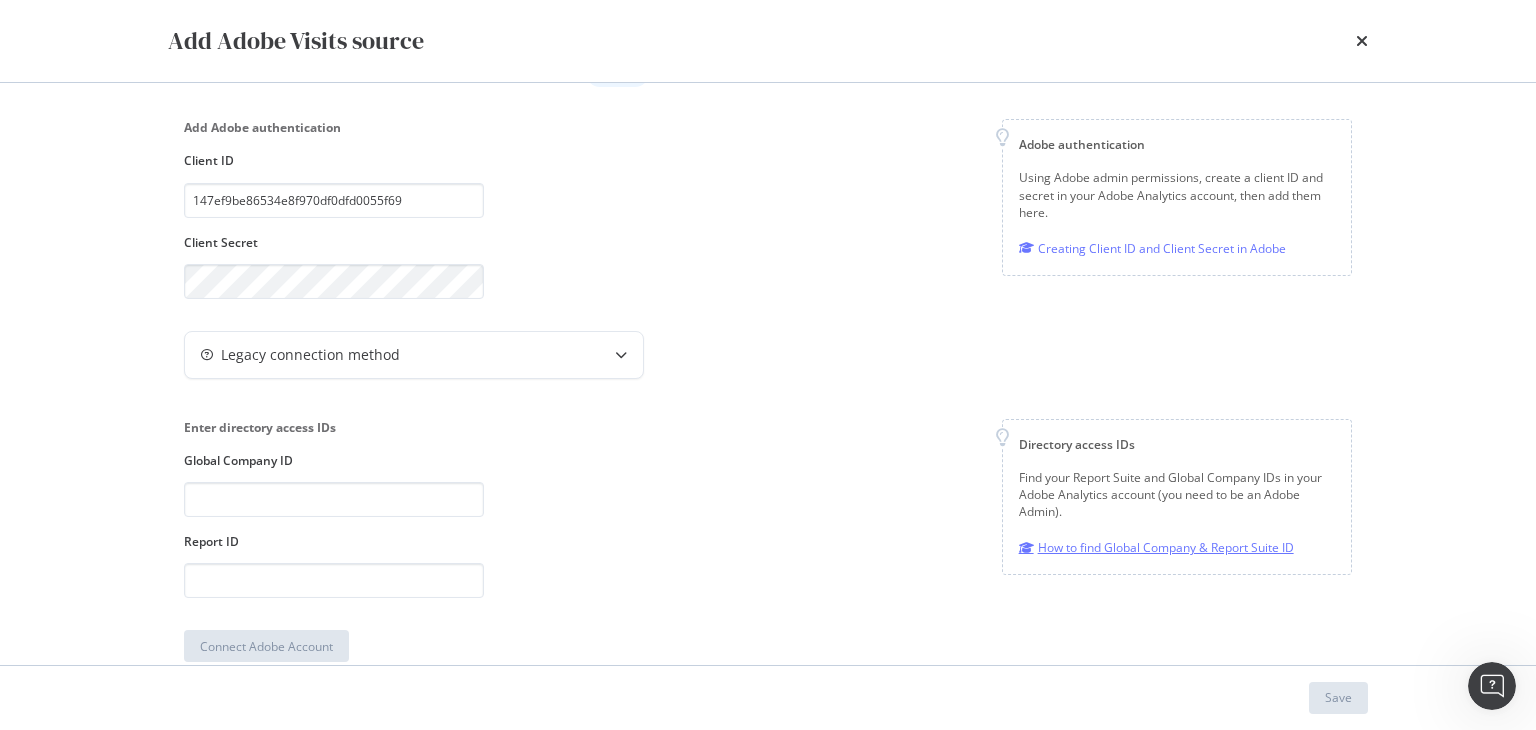 click on "How to find Global Company & Report Suite ID" at bounding box center (1156, 547) 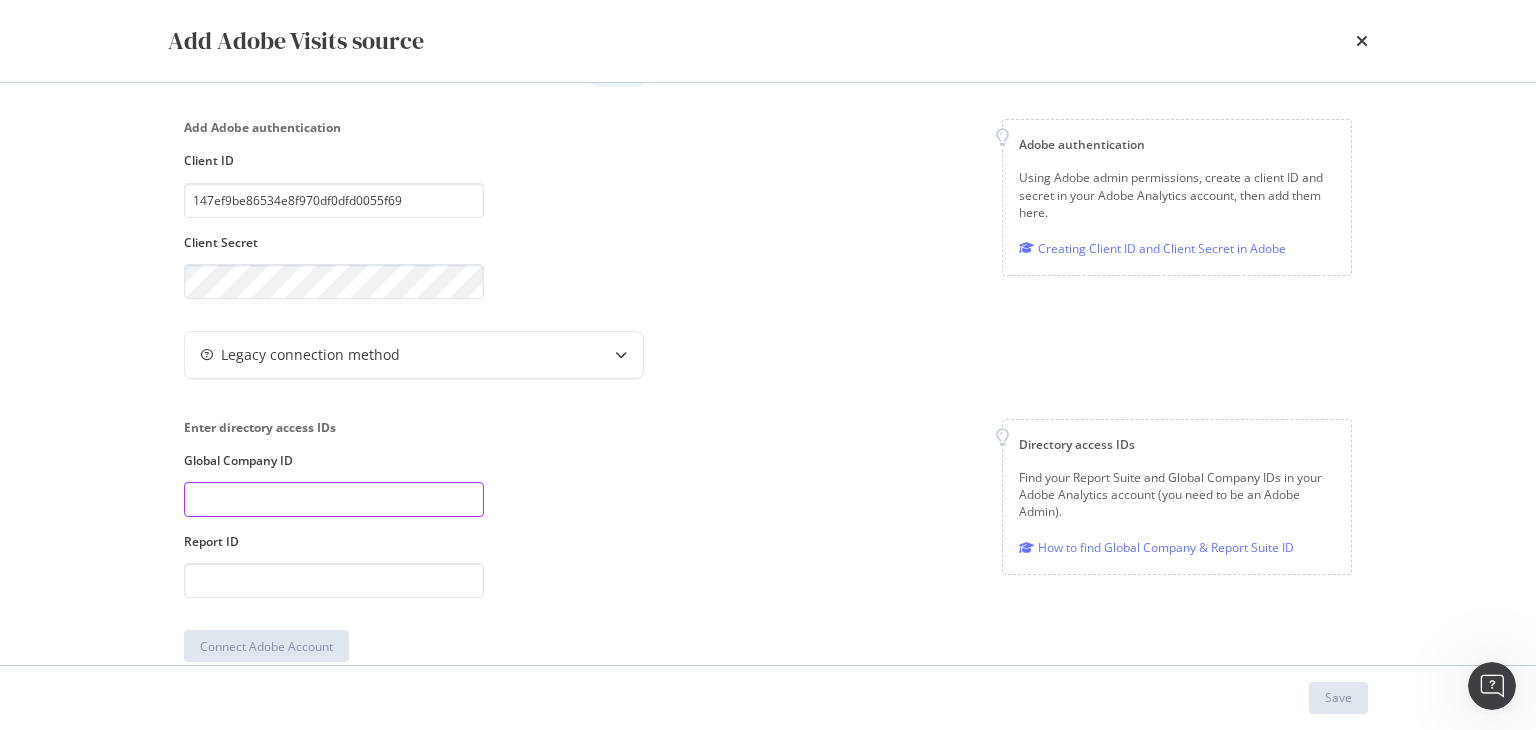 click at bounding box center (334, 499) 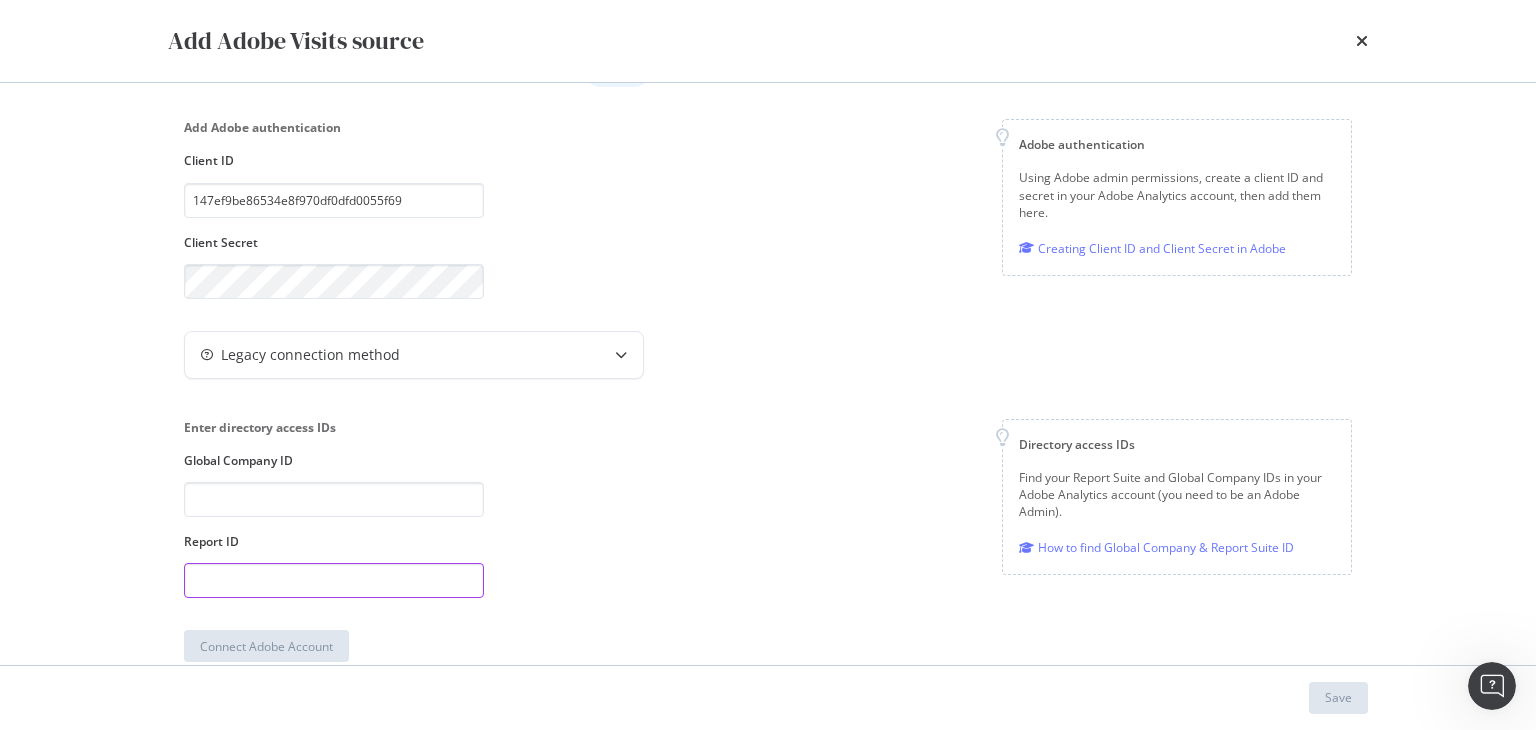 click at bounding box center [334, 580] 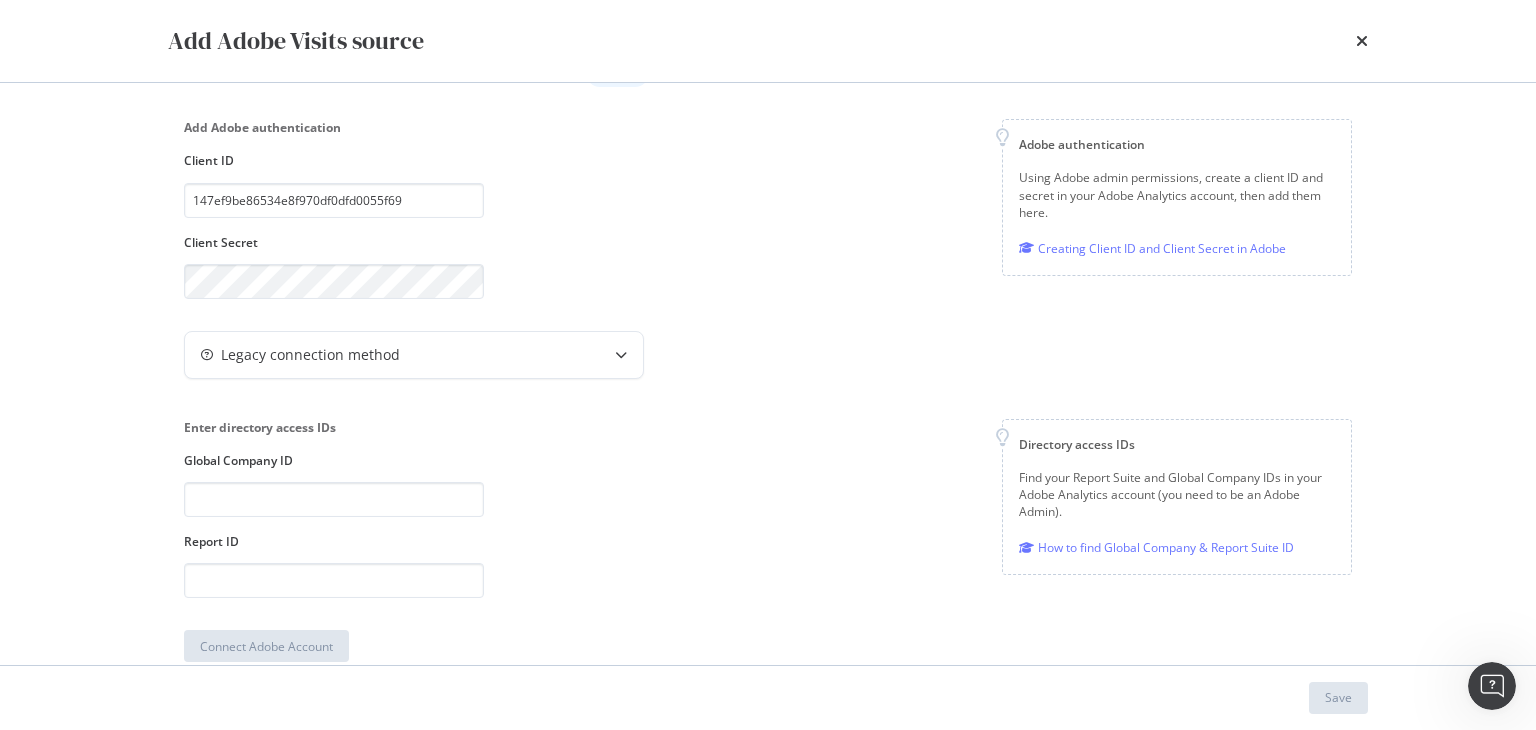 click on "Enter directory access IDs Global Company ID Report ID Directory access IDs Find your Report Suite and Global Company IDs in your Adobe Analytics account (you need to be an Adobe Admin). How to find Global Company & Report Suite ID" at bounding box center [768, 508] 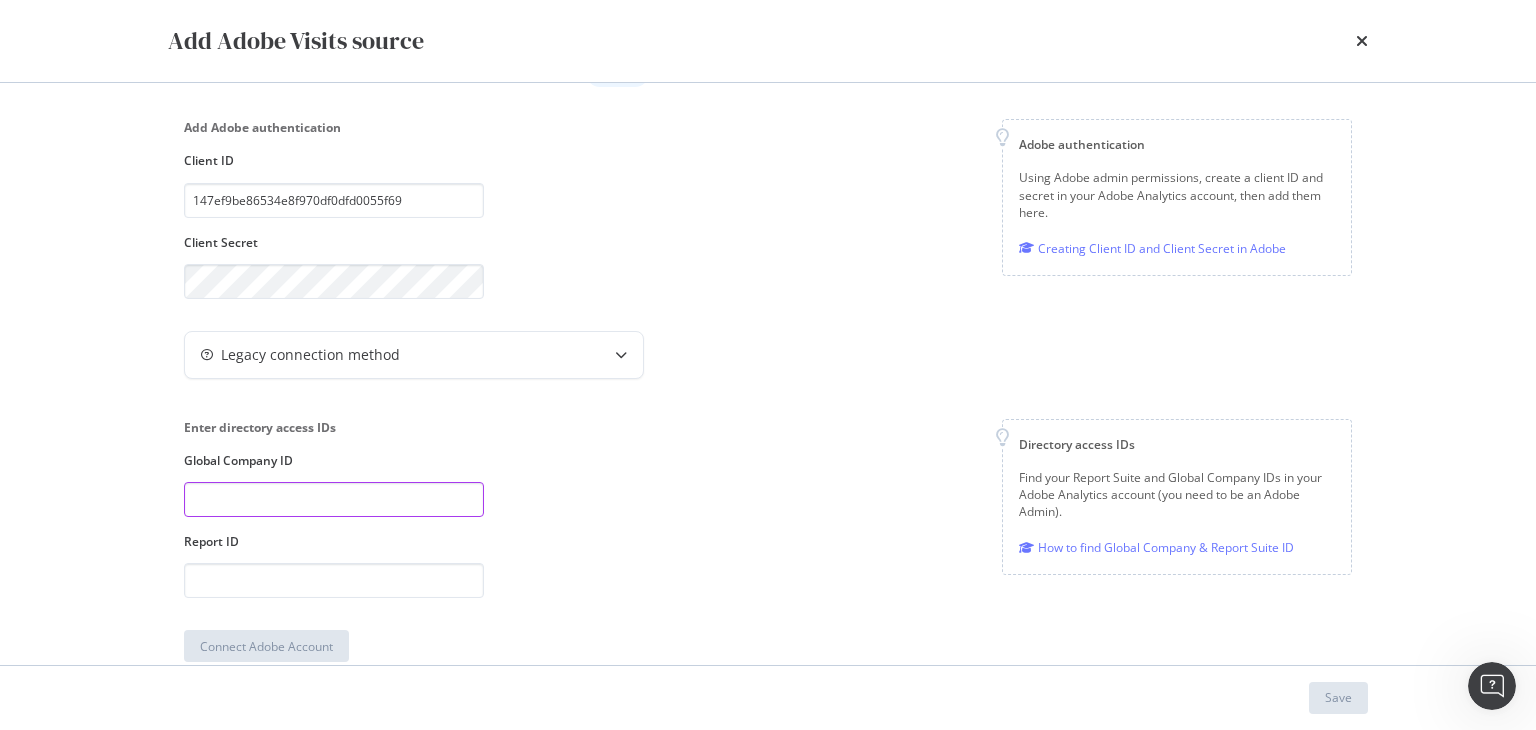 click at bounding box center [334, 499] 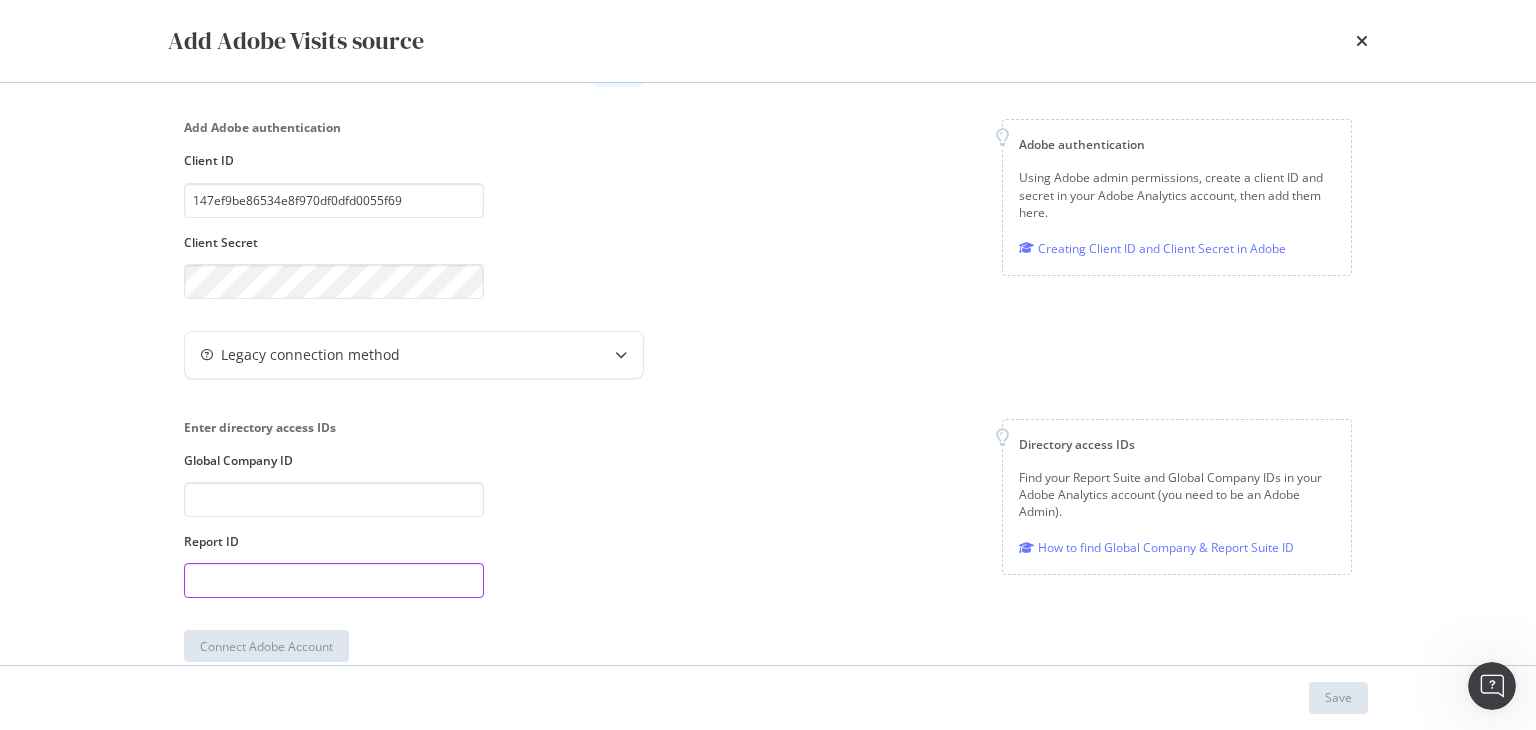 click at bounding box center (334, 580) 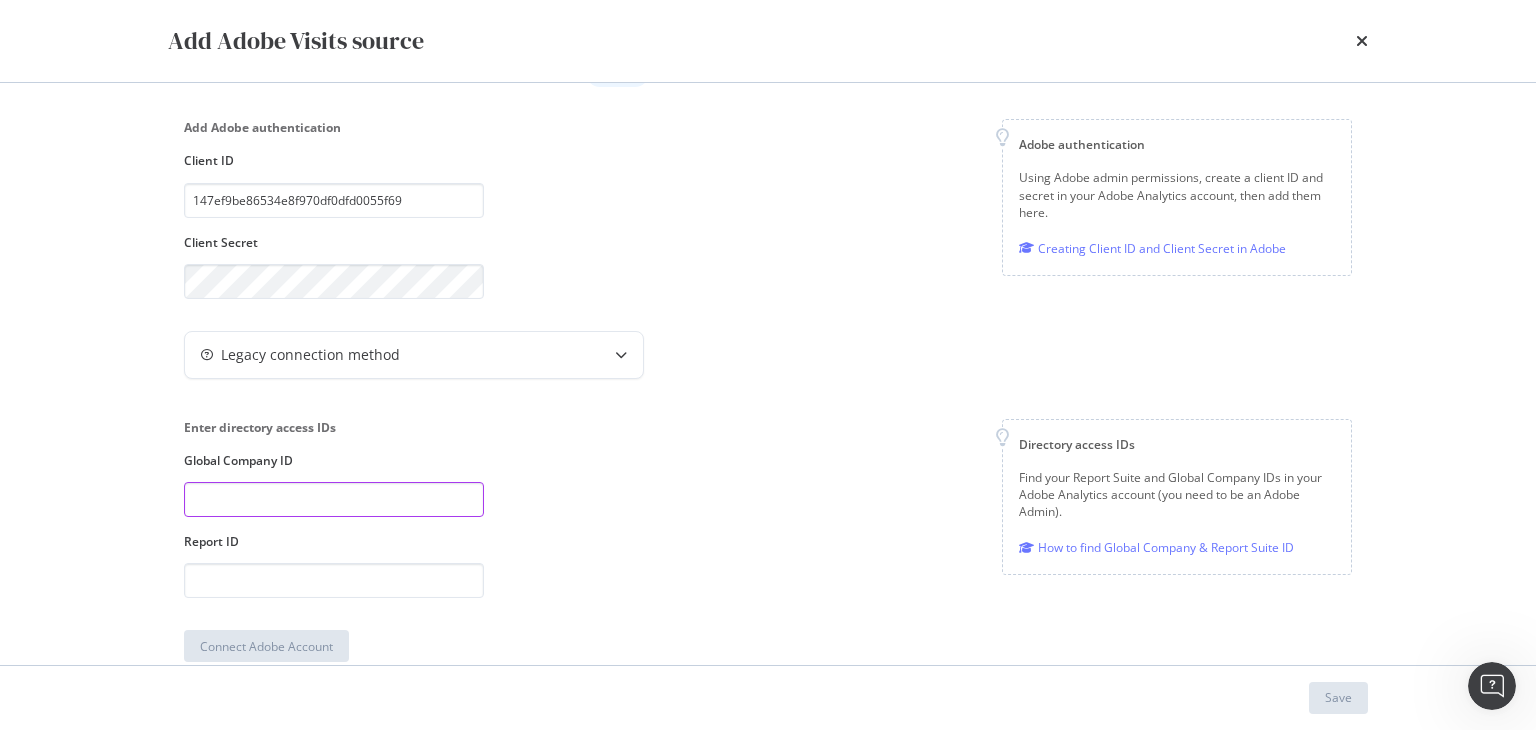 click at bounding box center [334, 499] 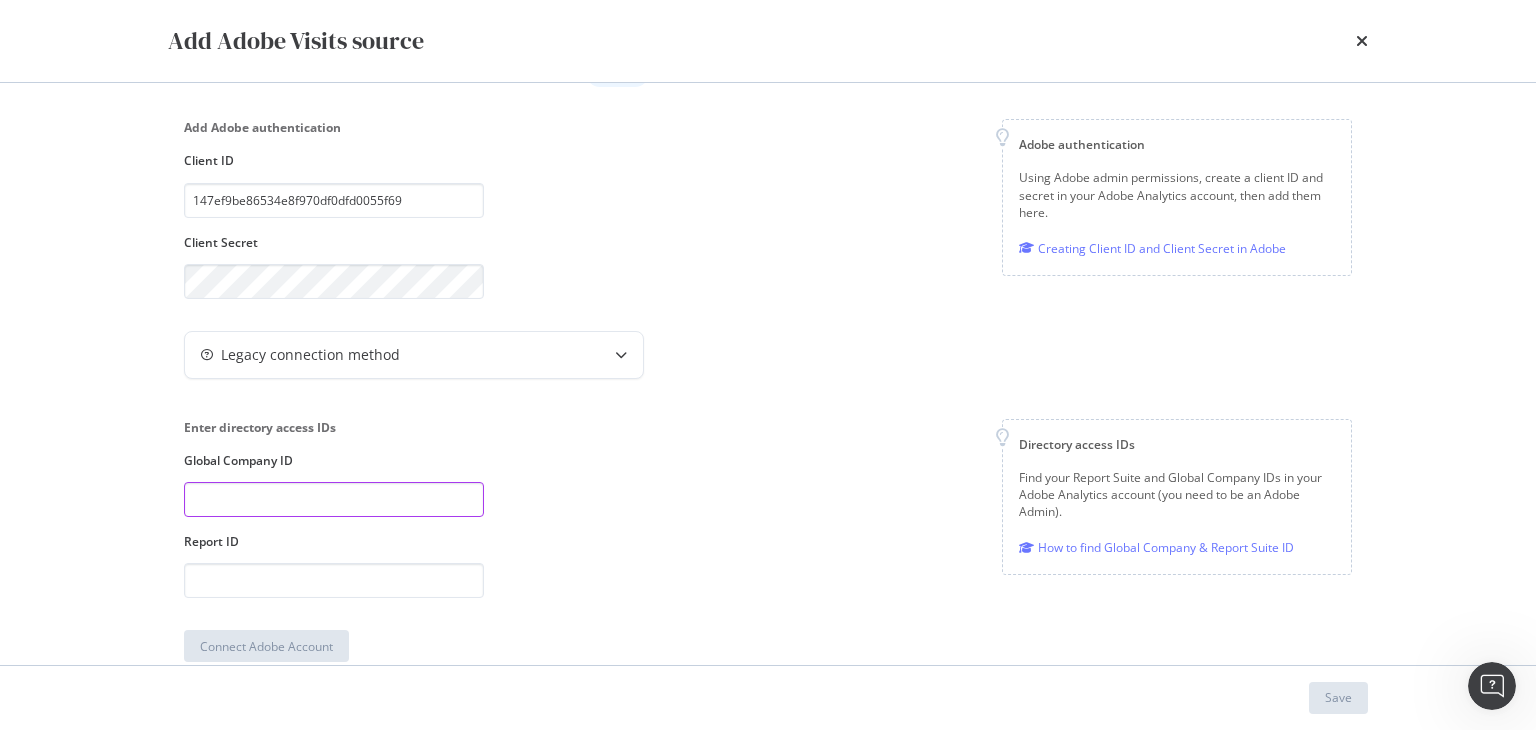 paste on "93761CFE5329579E0A490D45@AdobeOrg" 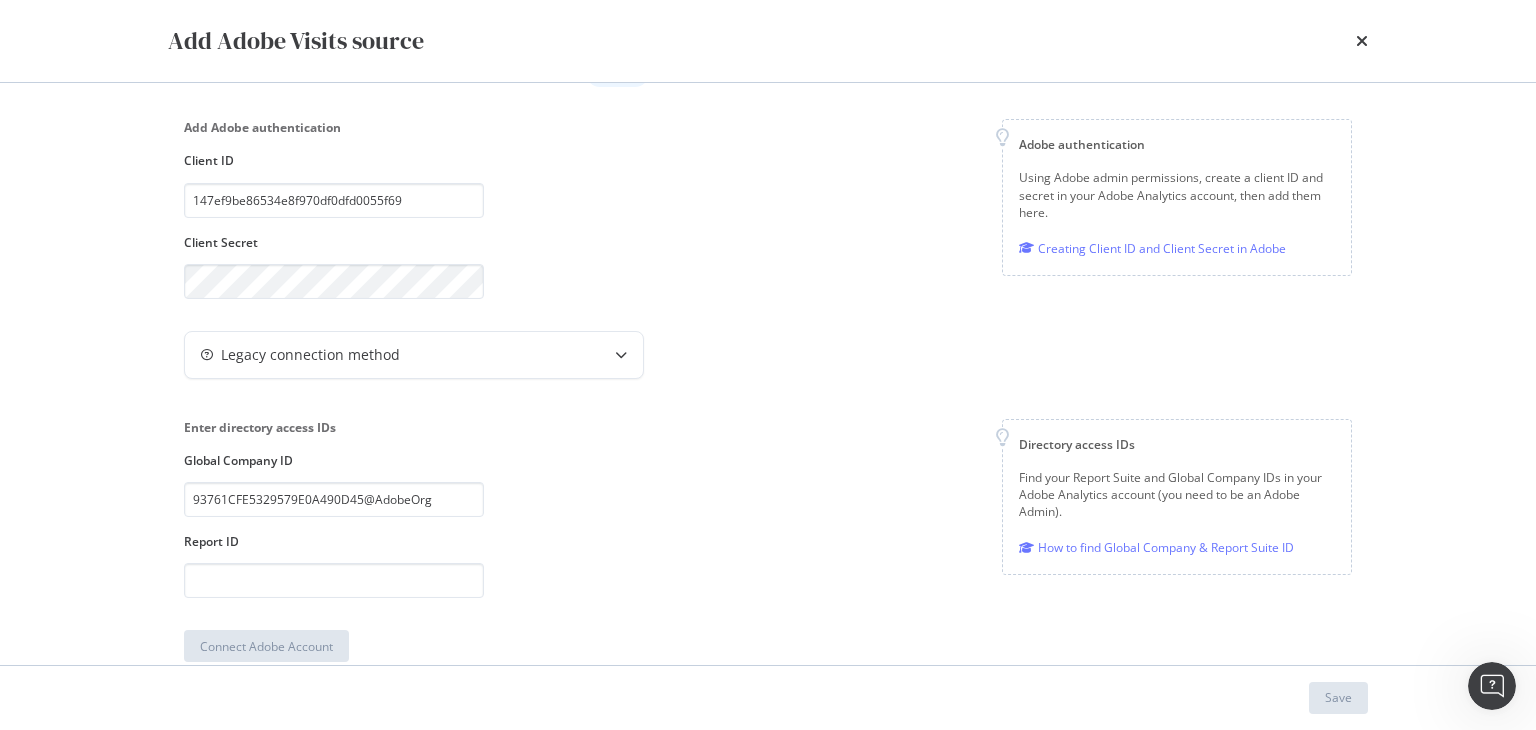 click on "Enter directory access IDs Global Company ID 93761CFE5329579E0A490D45@AdobeOrg Report ID Directory access IDs Find your Report Suite and Global Company IDs in your Adobe Analytics account (you need to be an Adobe Admin). How to find Global Company & Report Suite ID" at bounding box center [768, 508] 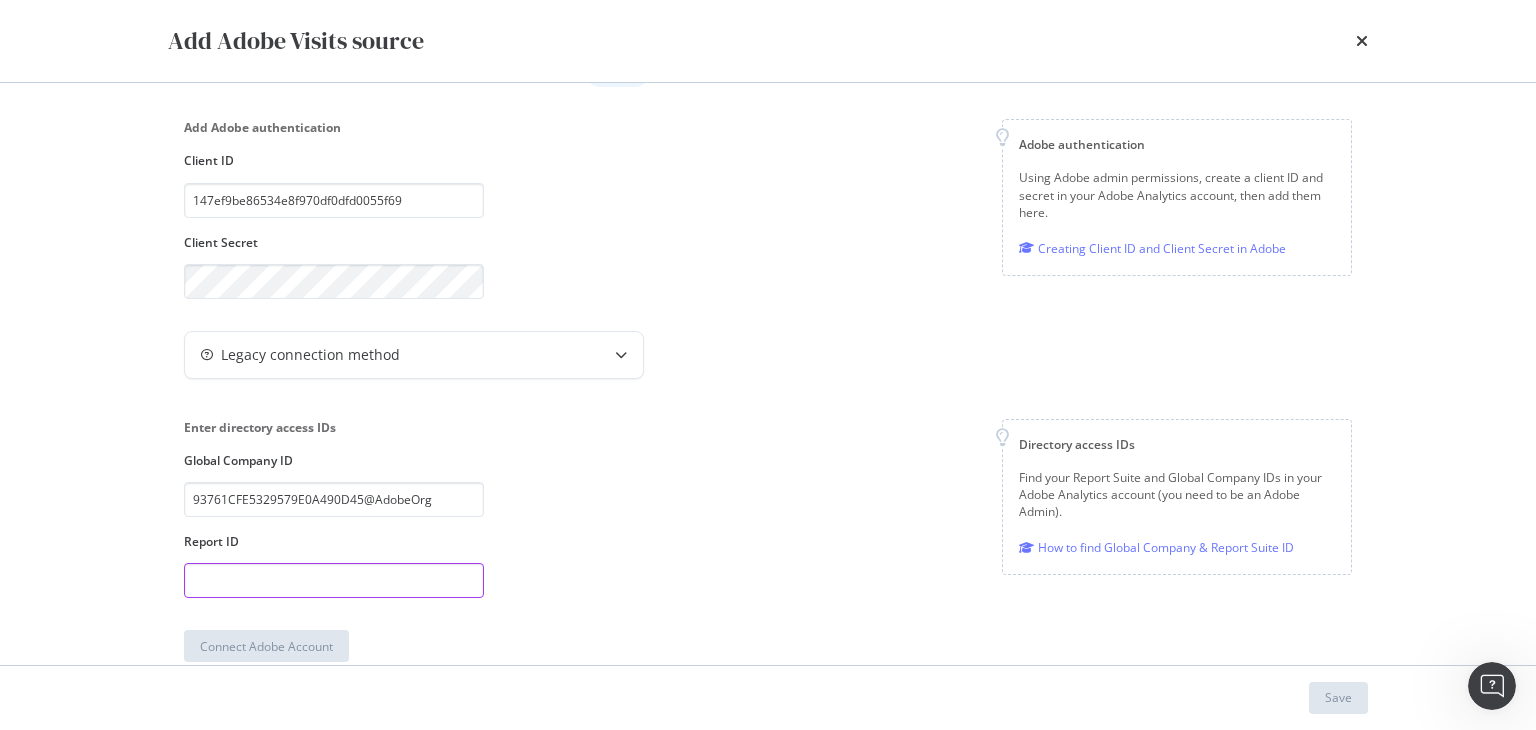 click at bounding box center (334, 580) 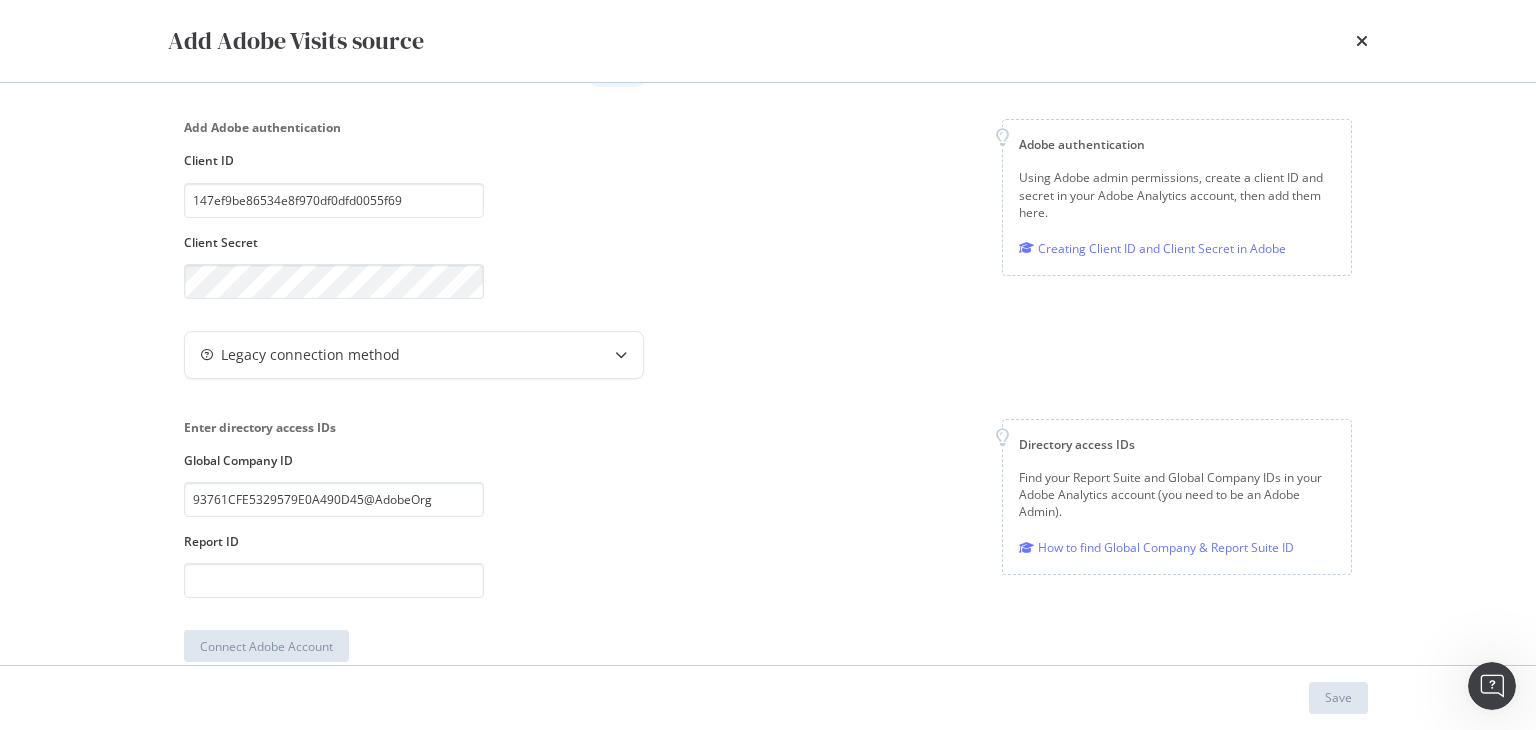 click on "Enter directory access IDs Global Company ID 93761CFE5329579E0A490D45@AdobeOrg Report ID Directory access IDs Find your Report Suite and Global Company IDs in your Adobe Analytics account (you need to be an Adobe Admin). How to find Global Company & Report Suite ID" at bounding box center (768, 508) 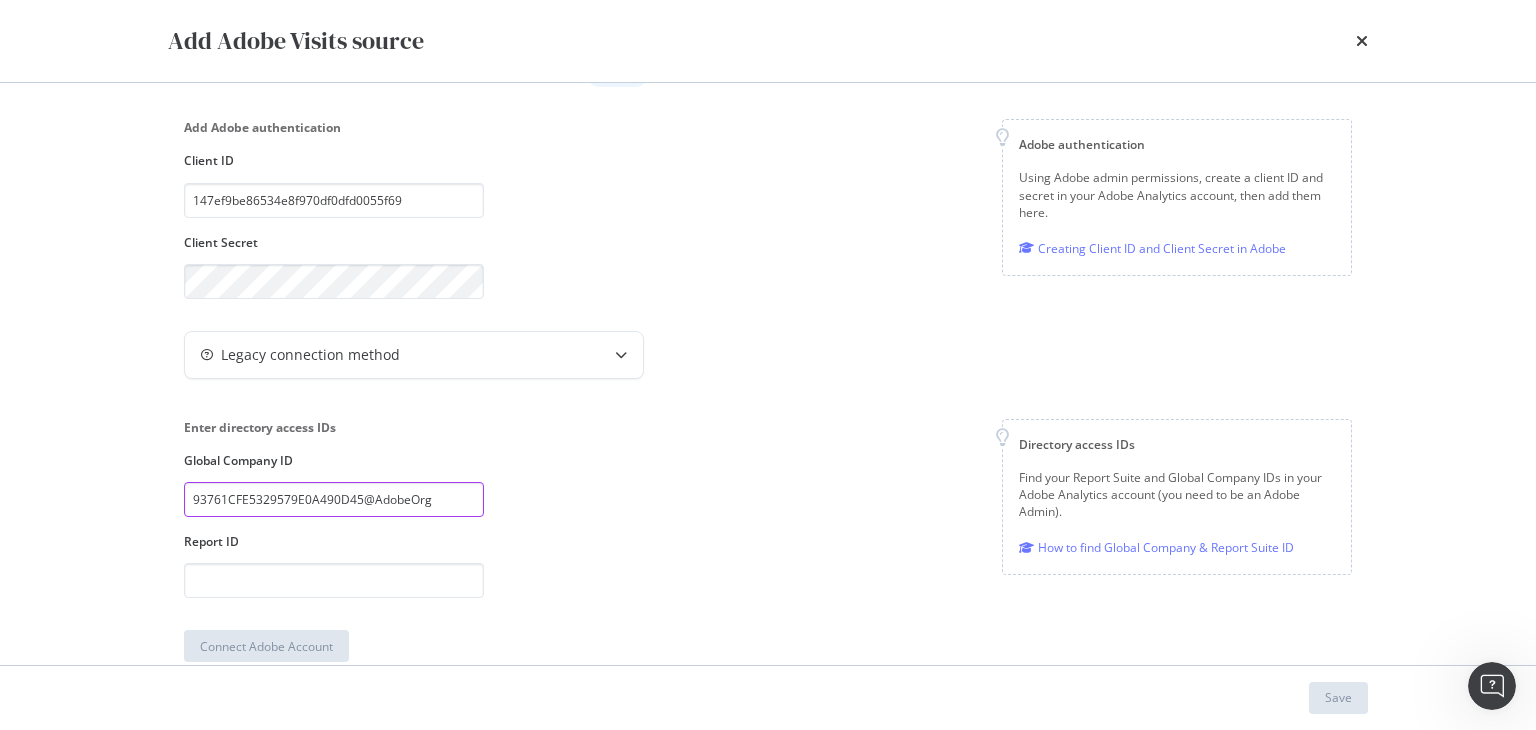 click on "93761CFE5329579E0A490D45@AdobeOrg" at bounding box center [334, 499] 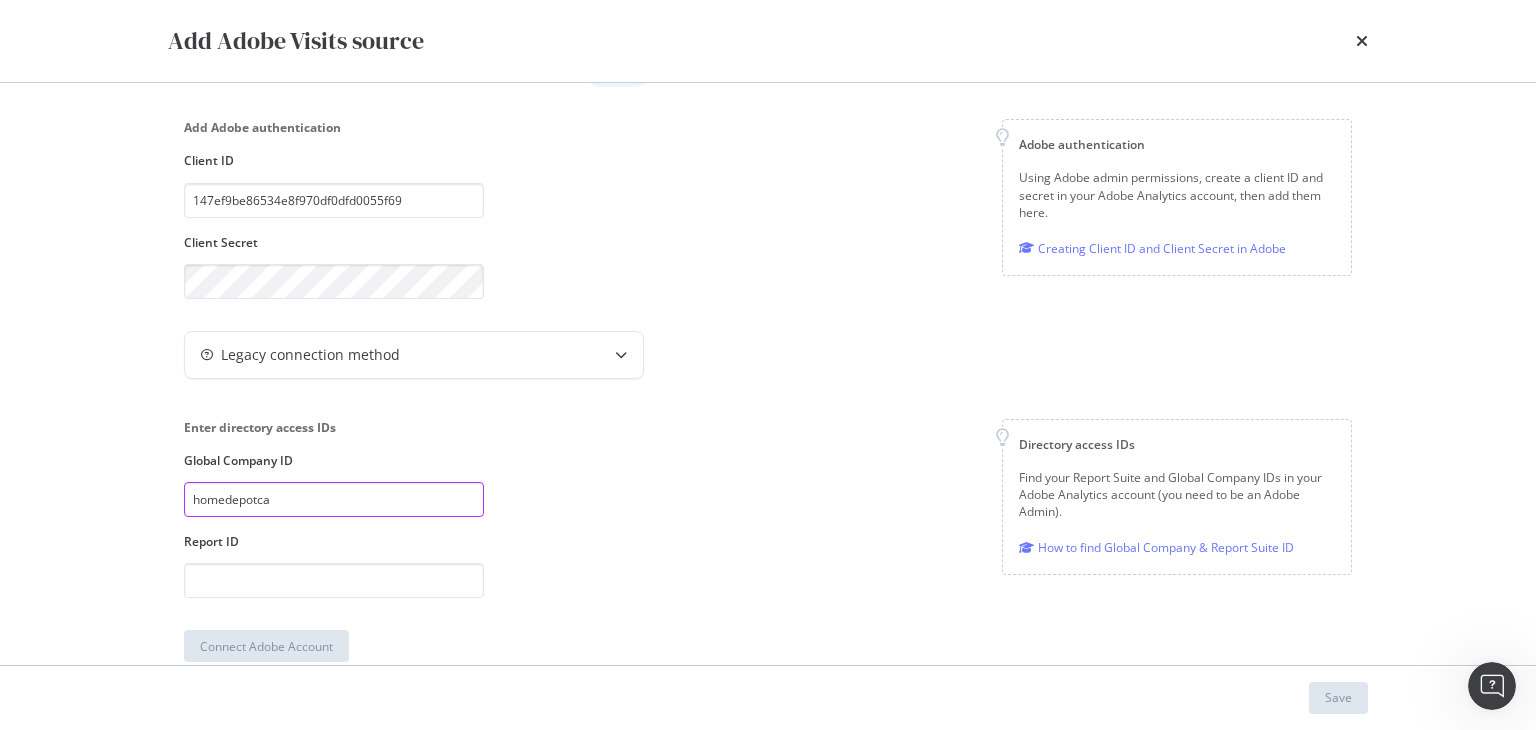type on "homedepotca" 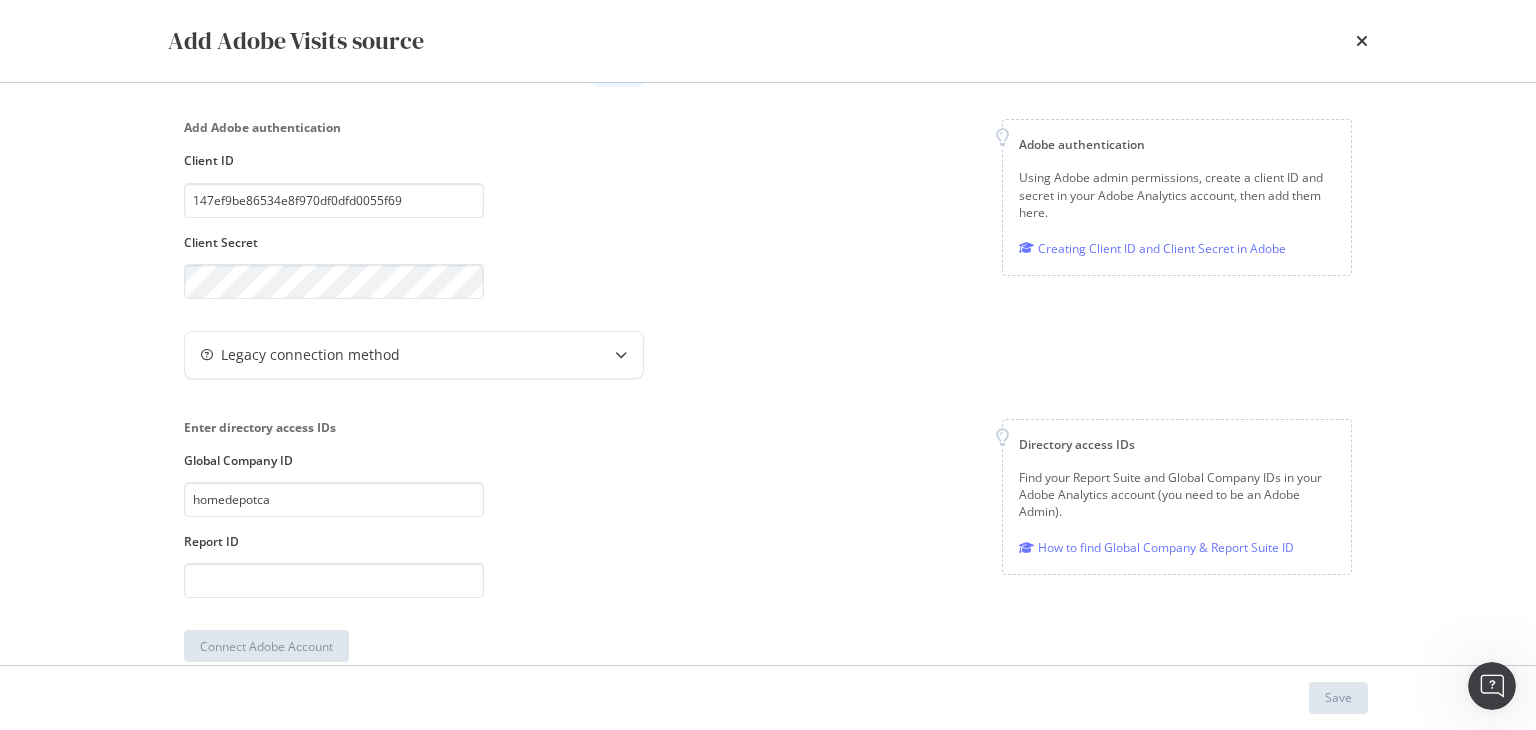 click on "Enter directory access IDs Global Company ID homedepotca Report ID Directory access IDs Find your Report Suite and Global Company IDs in your Adobe Analytics account (you need to be an Adobe Admin). How to find Global Company & Report Suite ID" at bounding box center (768, 508) 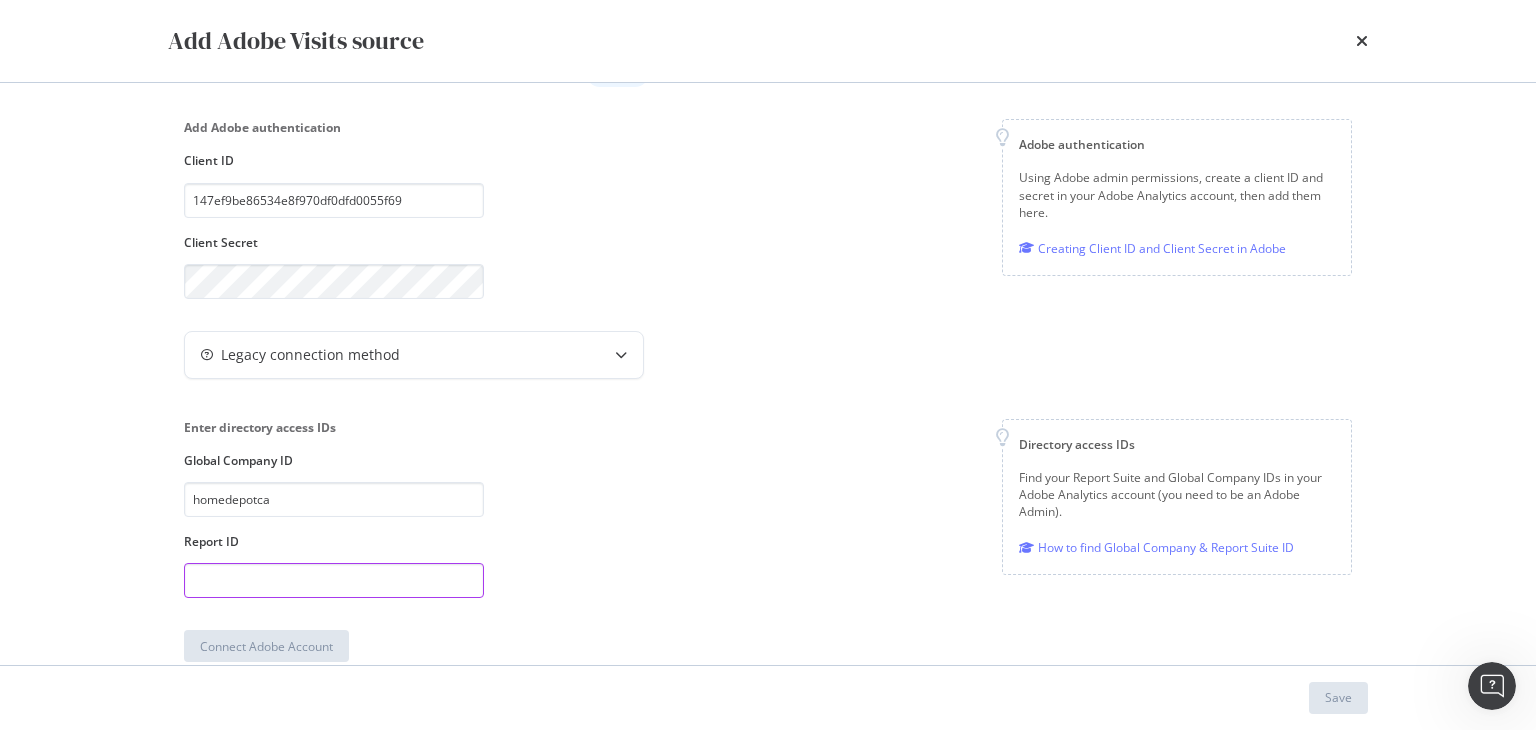 click at bounding box center (334, 580) 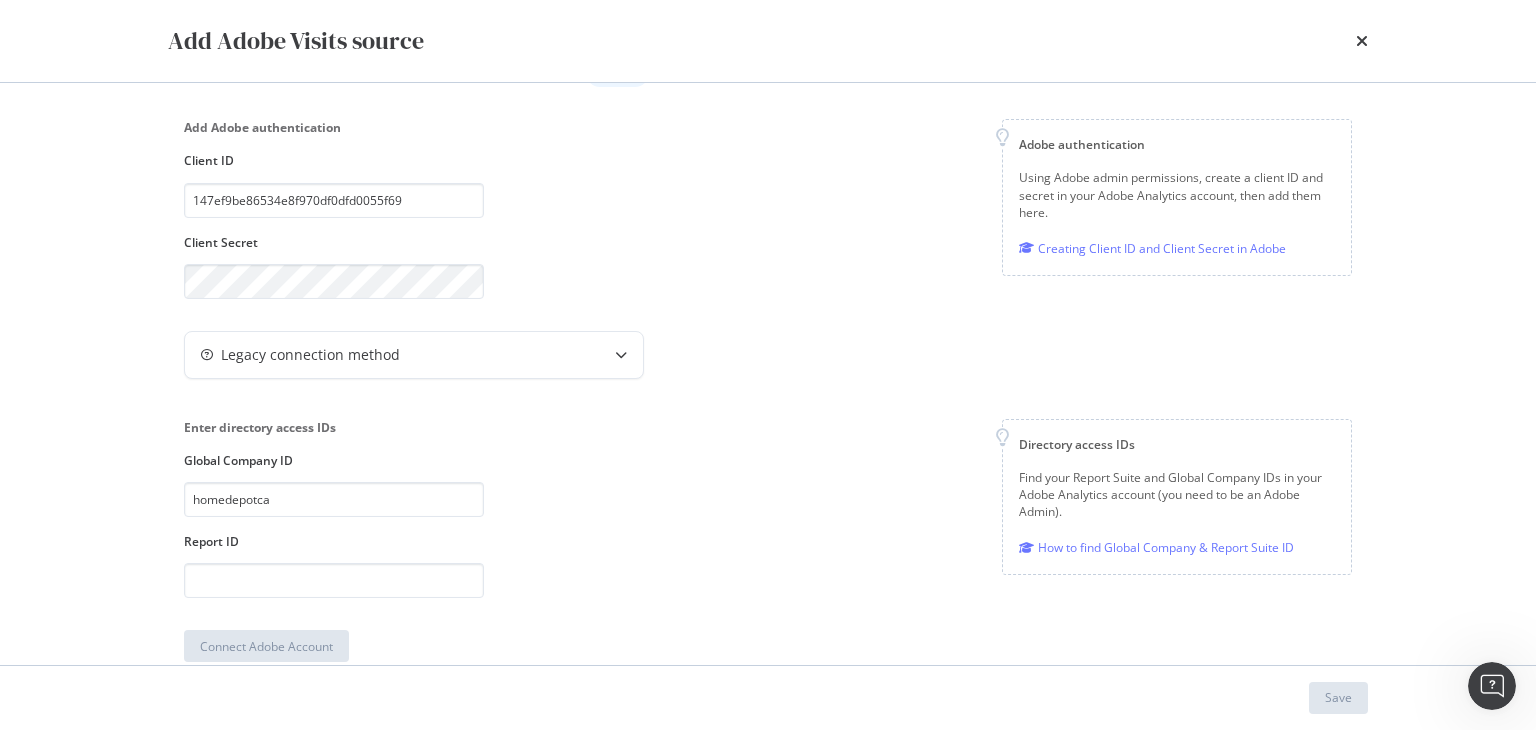 click on "Enter directory access IDs Global Company ID homedepotca Report ID Directory access IDs Find your Report Suite and Global Company IDs in your Adobe Analytics account (you need to be an Adobe Admin). How to find Global Company & Report Suite ID" at bounding box center [768, 508] 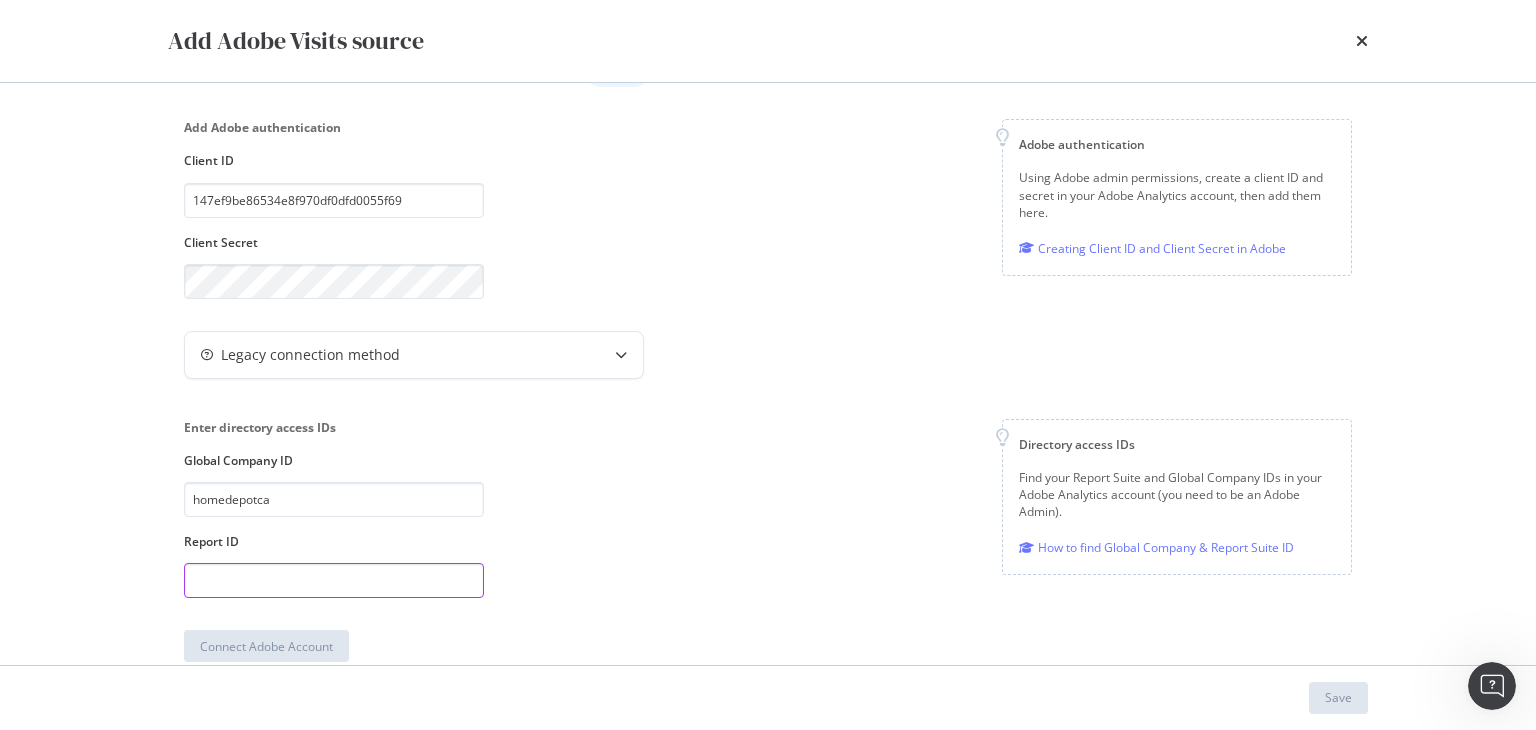 click at bounding box center [334, 580] 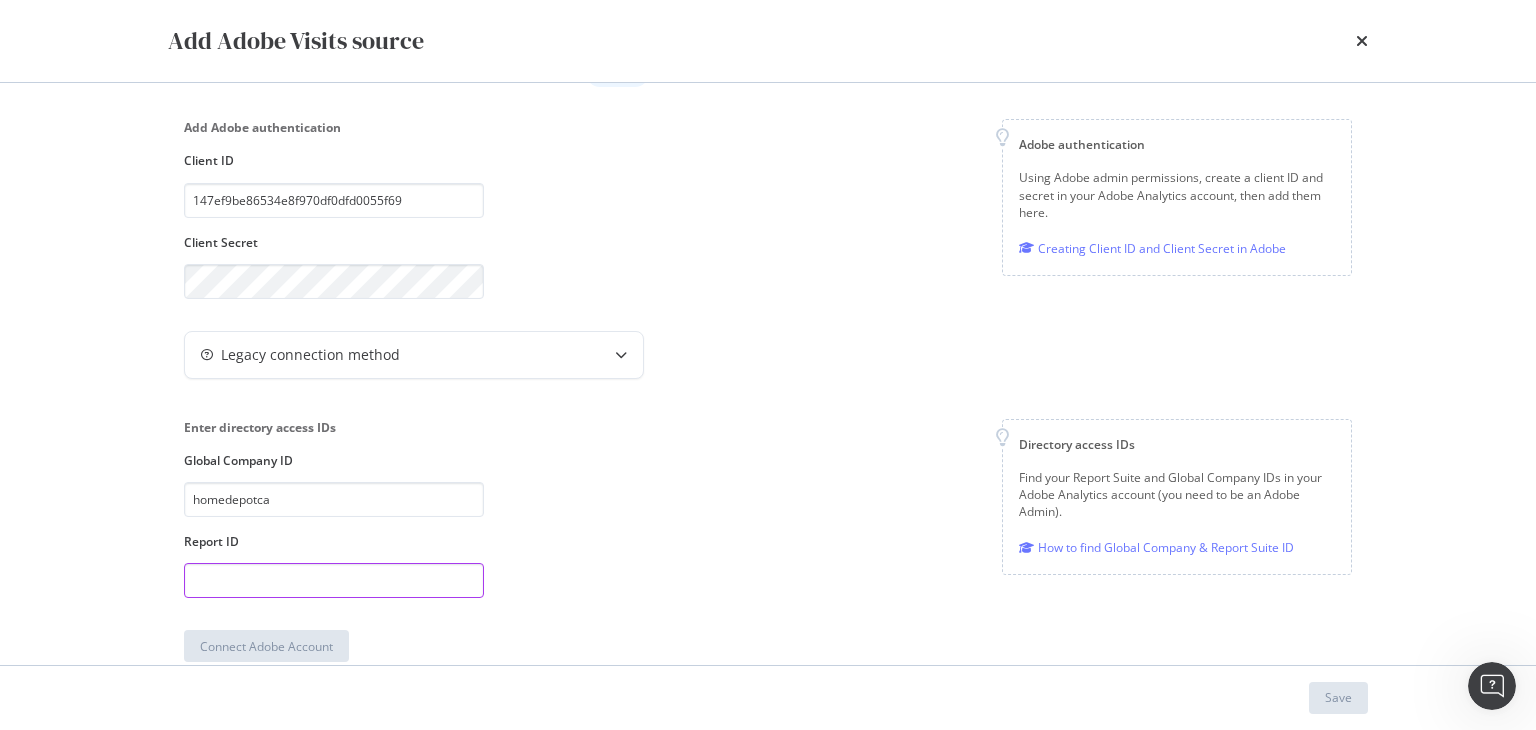 click at bounding box center (334, 580) 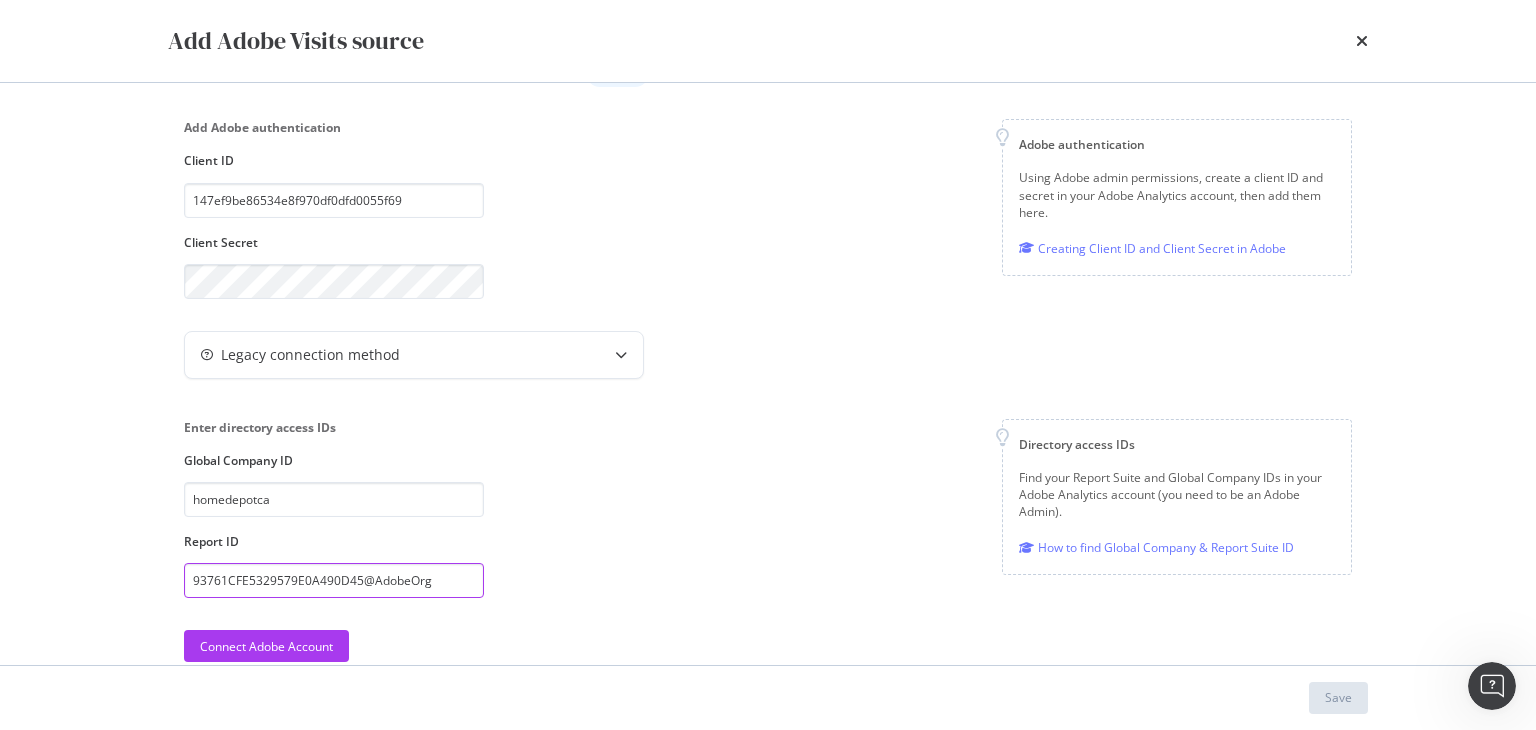 type on "93761CFE5329579E0A490D45@AdobeOrg" 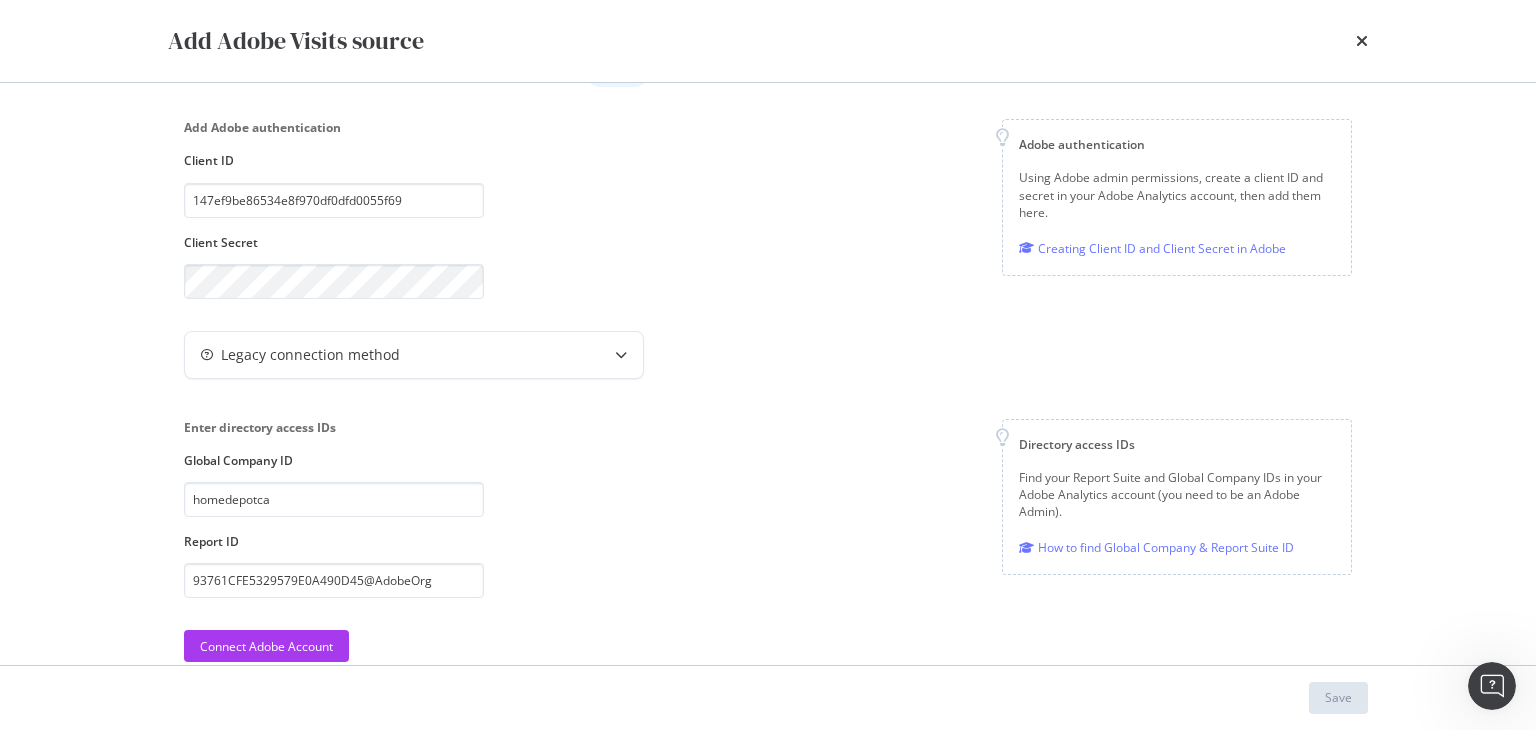 click on "1/ Connect your Adobe account to your project To do Add Adobe authentication Client ID 147ef9be86534e8f970df0dfd0055f69 Client Secret Adobe authentication Using Adobe admin permissions, create a client ID and secret in your Adobe Analytics account, then add them here. Creating Client ID and Client Secret in Adobe Legacy connection method Enter directory access IDs Global Company ID homedepotca Report ID 93761CFE5329579E0A490D45@AdobeOrg Directory access IDs Find your Report Suite and Global Company IDs in your Adobe Analytics account (you need to be an Adobe Admin). How to find Global Company & Report Suite ID Connect Adobe Account" at bounding box center (768, 360) 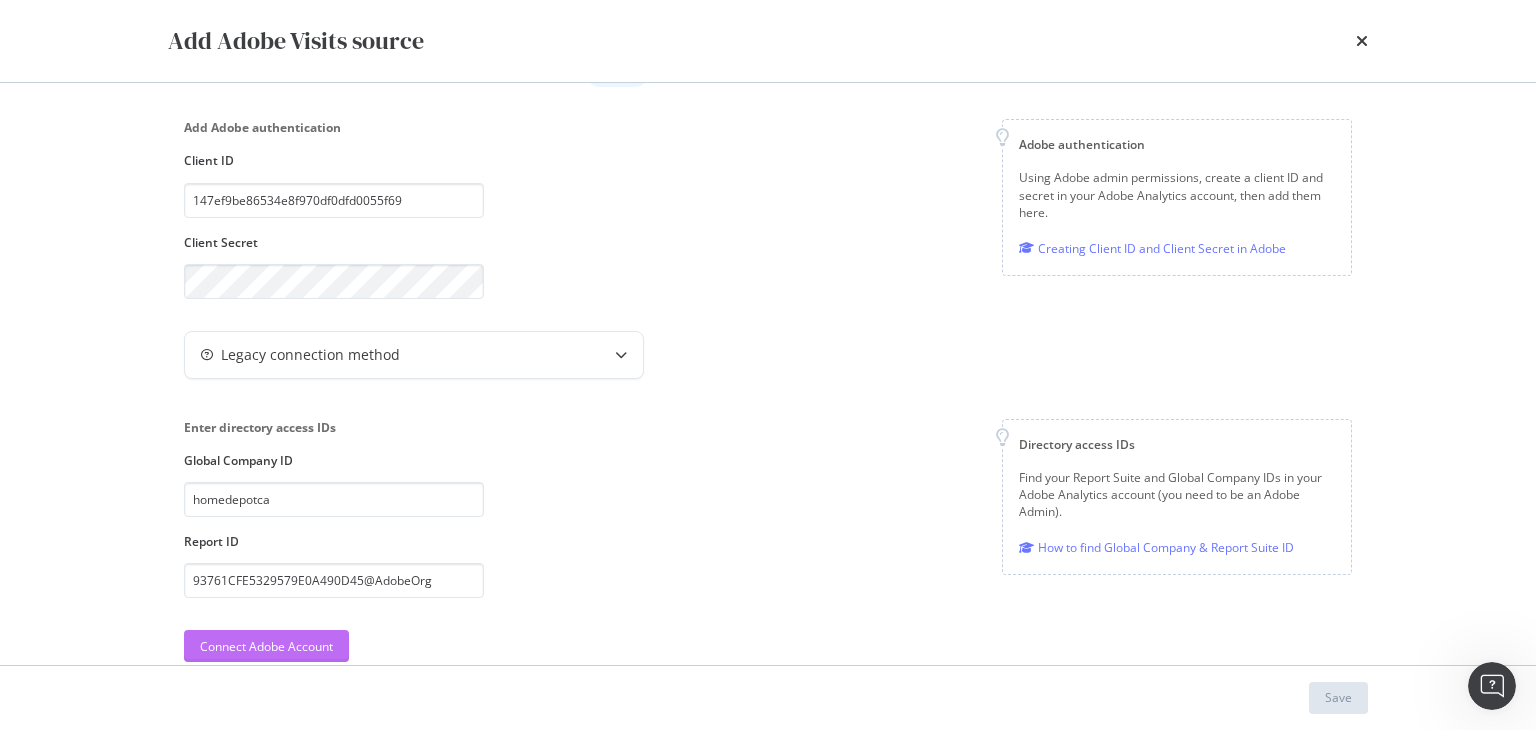 click on "Connect Adobe Account" at bounding box center (266, 646) 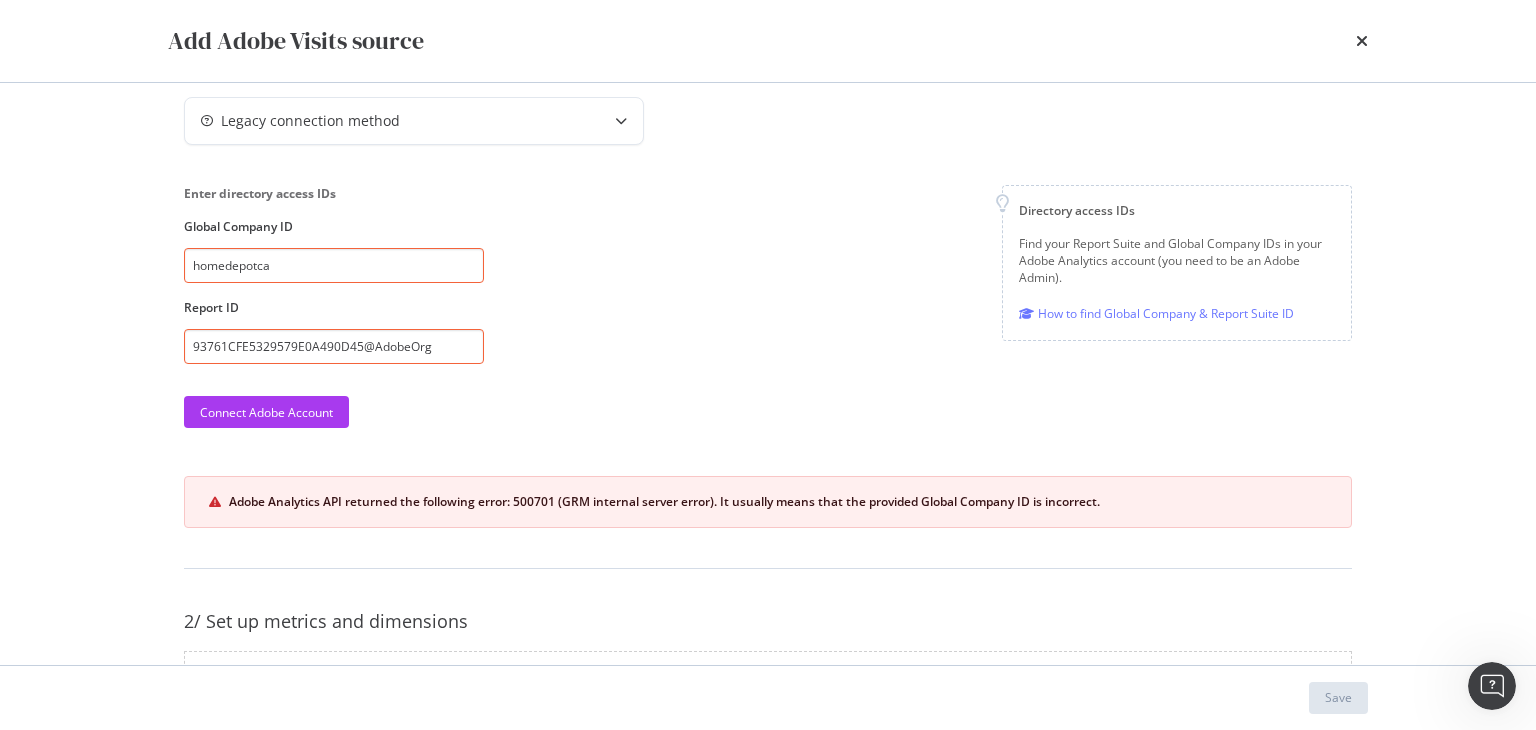 scroll, scrollTop: 280, scrollLeft: 0, axis: vertical 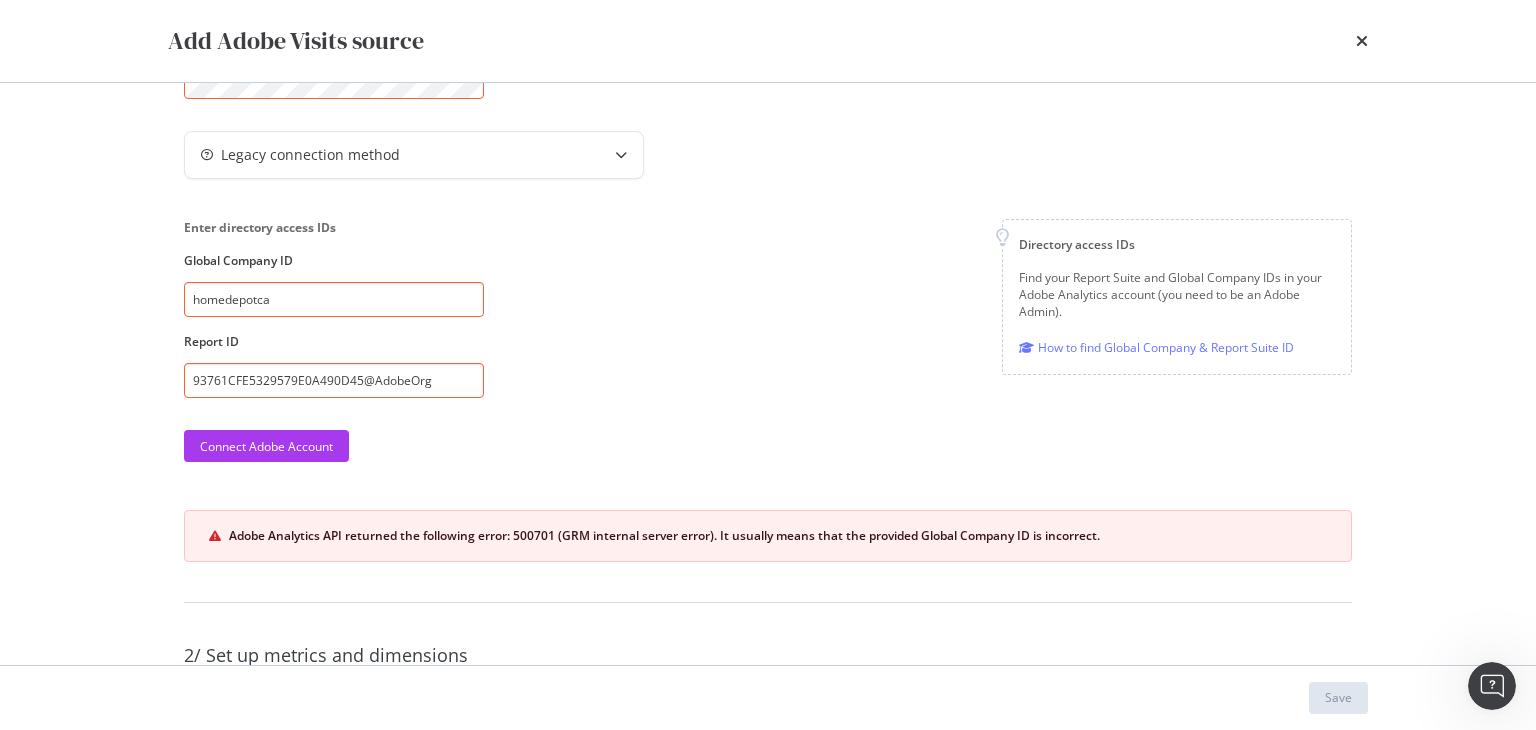 click on "homedepotca" at bounding box center [334, 299] 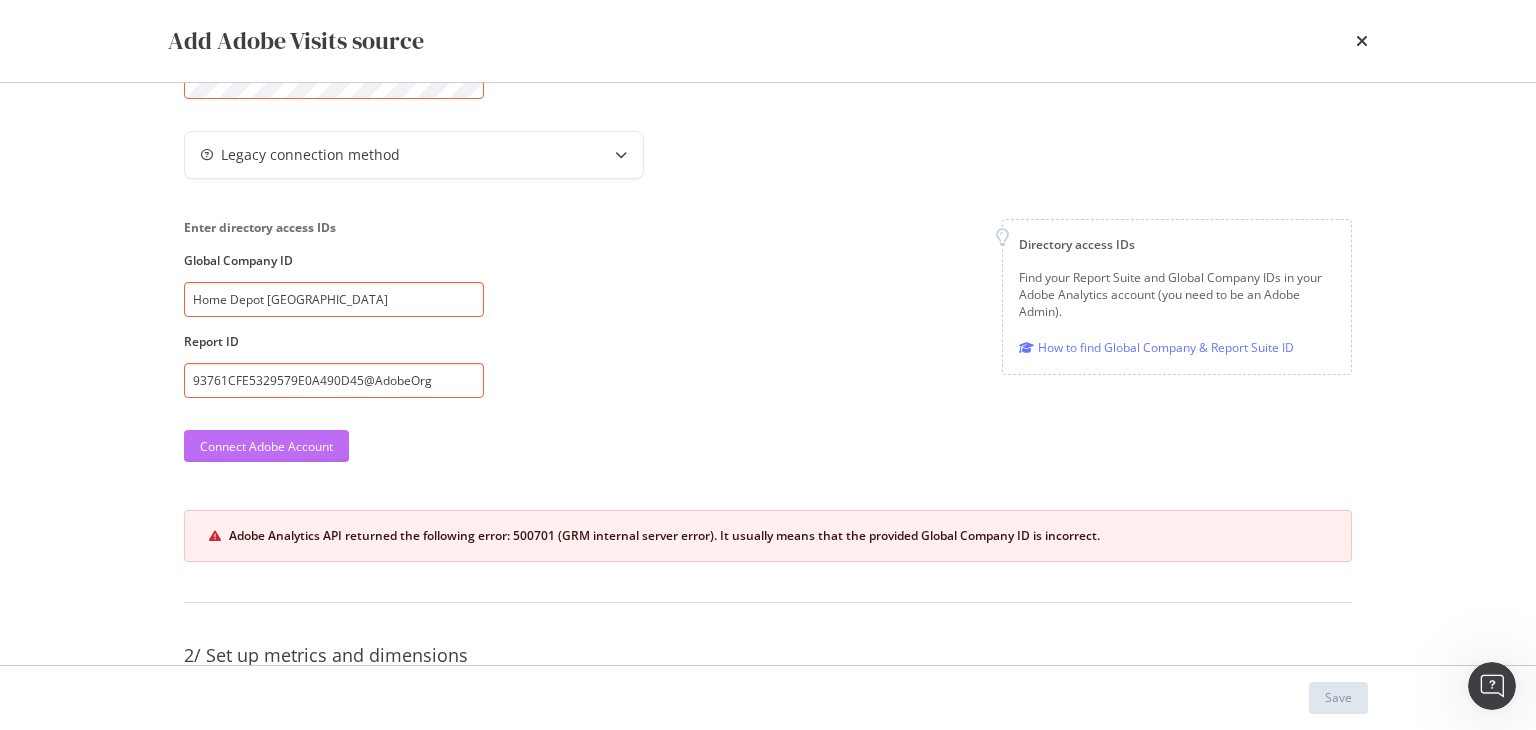 type on "Home Depot [GEOGRAPHIC_DATA]" 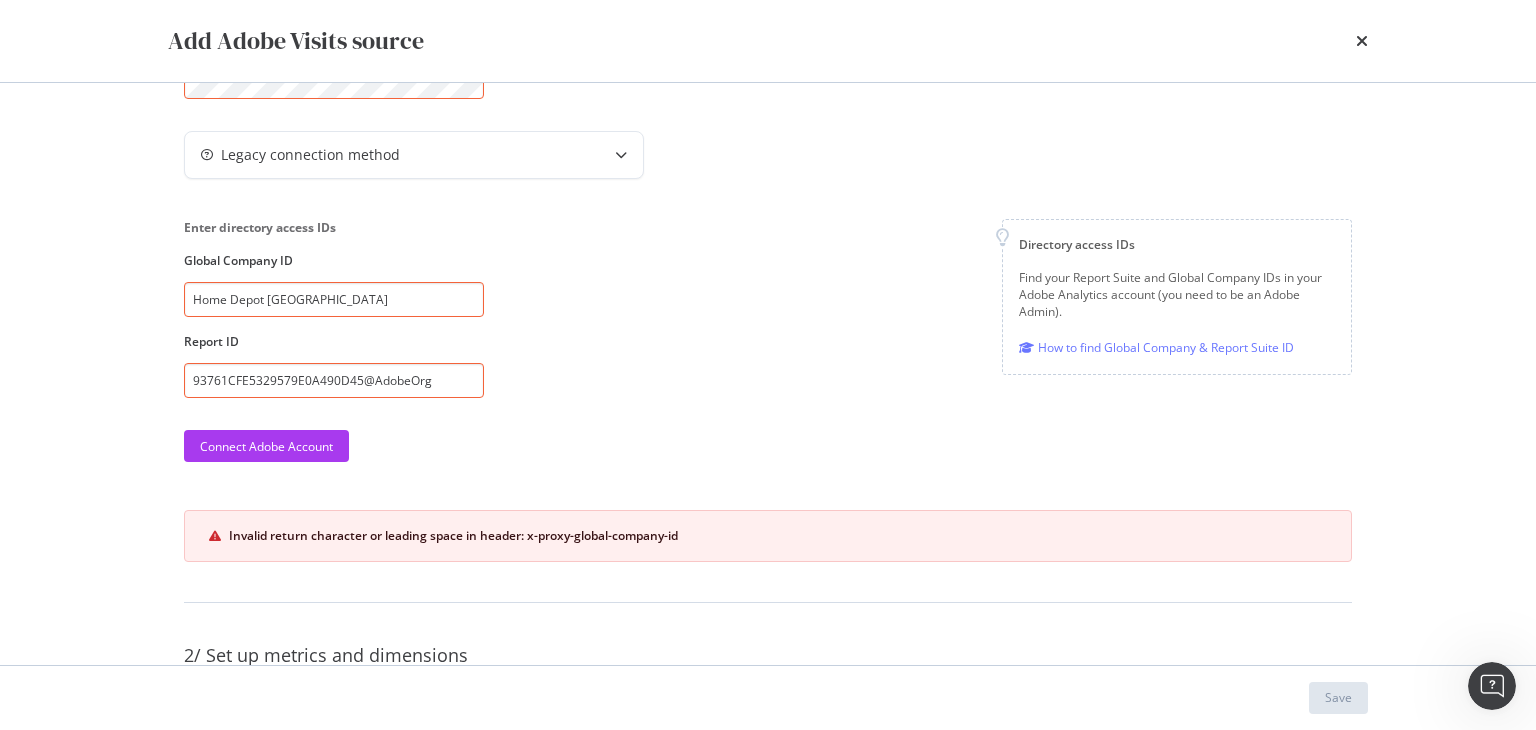 click on "93761CFE5329579E0A490D45@AdobeOrg" at bounding box center [334, 380] 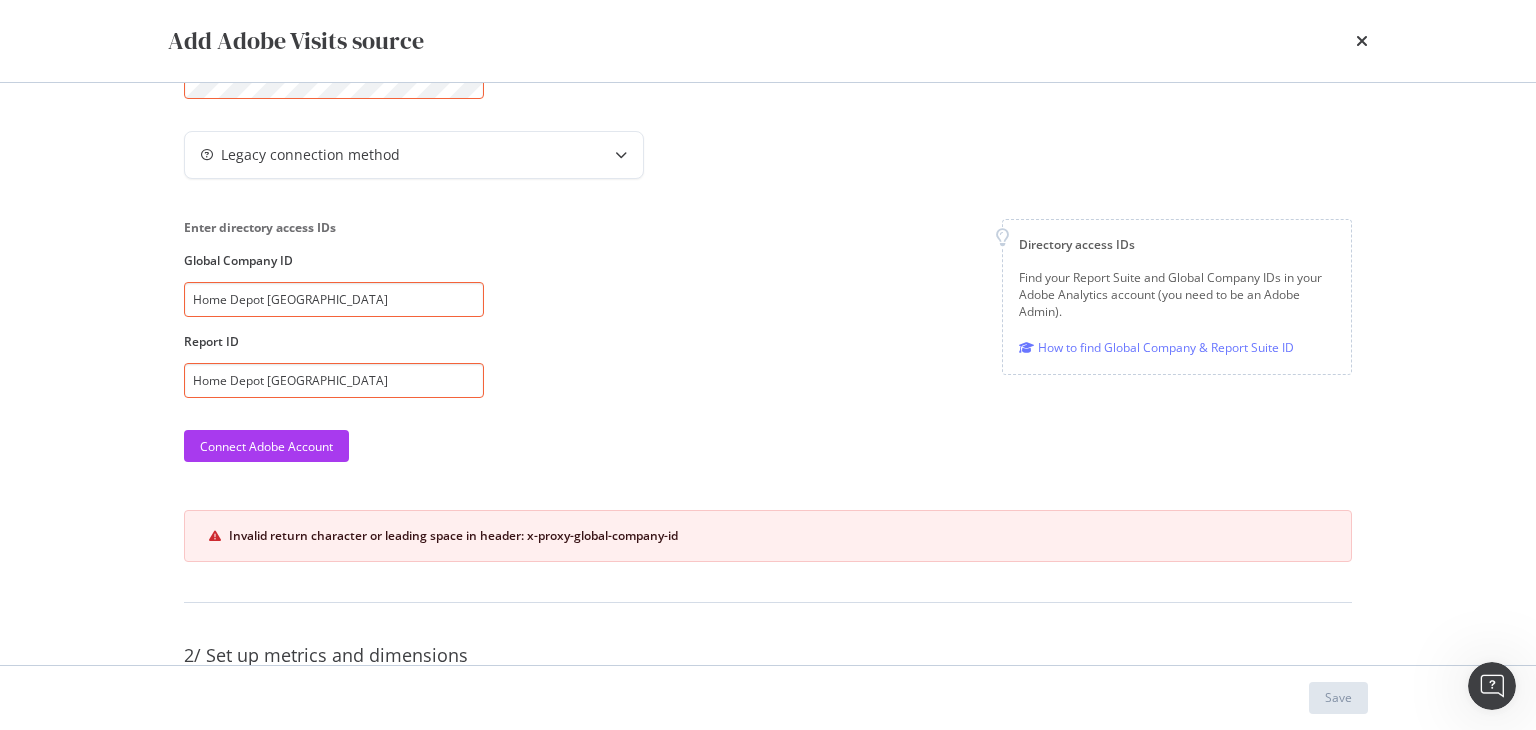 type on "Home Depot [GEOGRAPHIC_DATA]" 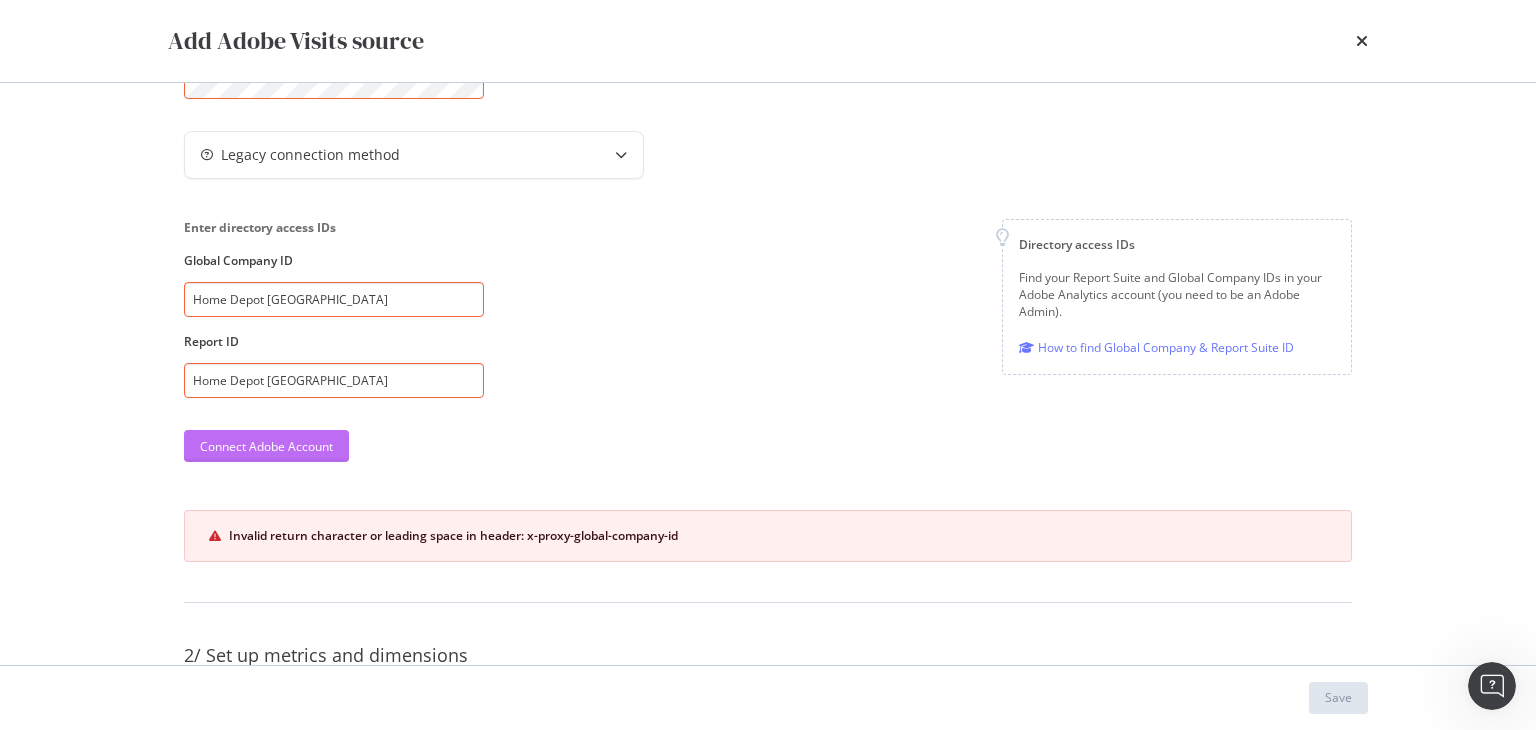 click on "Connect Adobe Account" at bounding box center (266, 446) 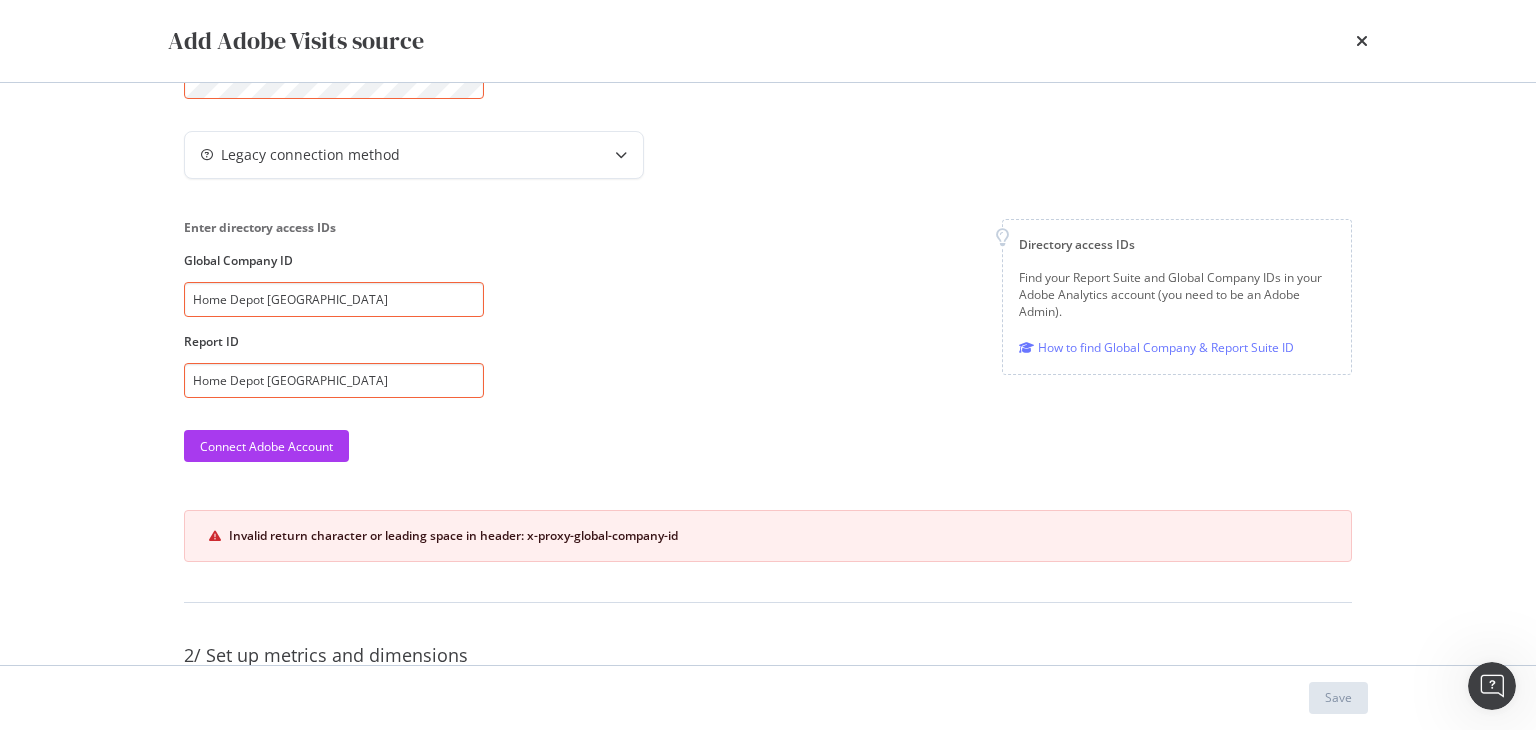click on "1/ Connect your Adobe account to your project To do Add Adobe authentication Client ID 147ef9be86534e8f970df0dfd0055f69 Client Secret Adobe authentication Using Adobe admin permissions, create a client ID and secret in your Adobe Analytics account, then add them here. Creating Client ID and Client Secret in Adobe Legacy connection method Enter directory access IDs Global Company ID Home Depot CA Report ID Home Depot CA Directory access IDs Find your Report Suite and Global Company IDs in your Adobe Analytics account (you need to be an Adobe Admin). How to find Global Company & Report Suite ID Connect Adobe Account Invalid return character or leading space in header: x-proxy-global-company-id" at bounding box center [768, 210] 